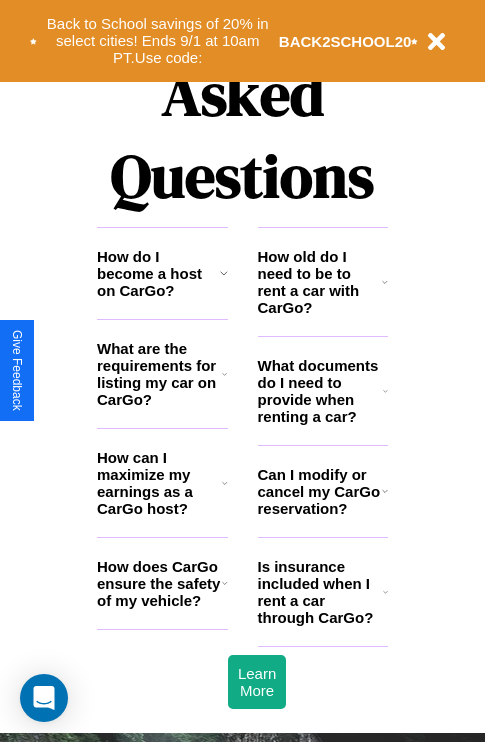 scroll, scrollTop: 2423, scrollLeft: 0, axis: vertical 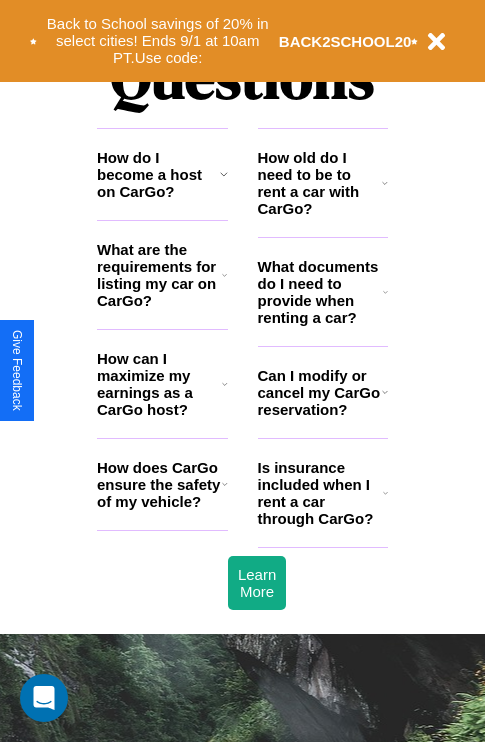 click on "How old do I need to be to rent a car with CarGo?" at bounding box center (320, 183) 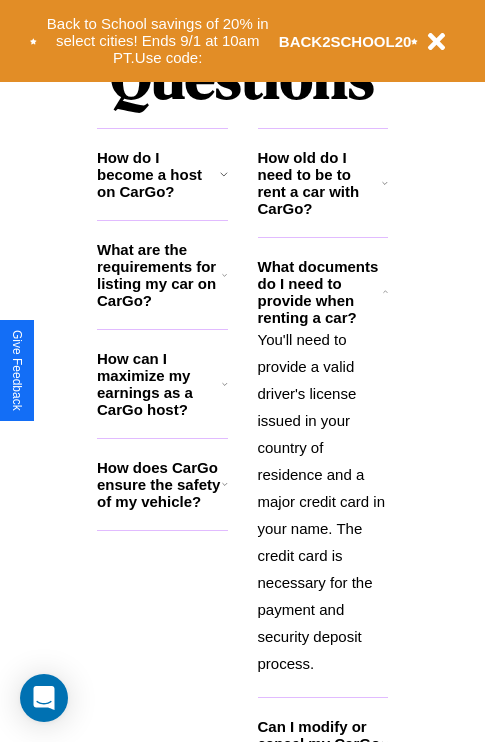 click 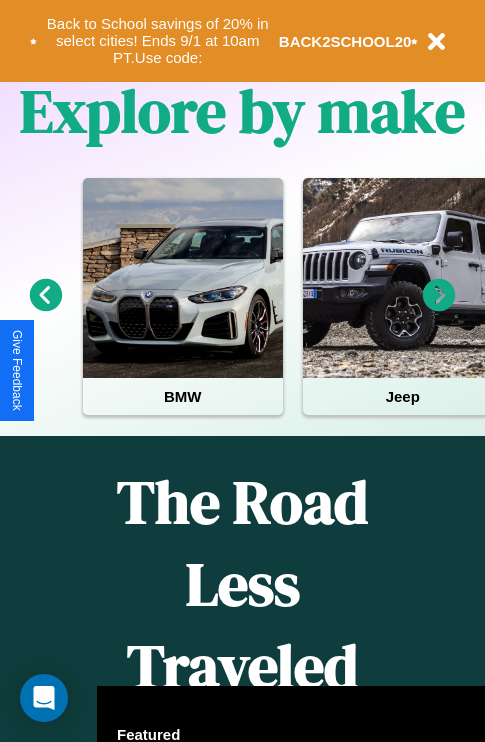scroll, scrollTop: 308, scrollLeft: 0, axis: vertical 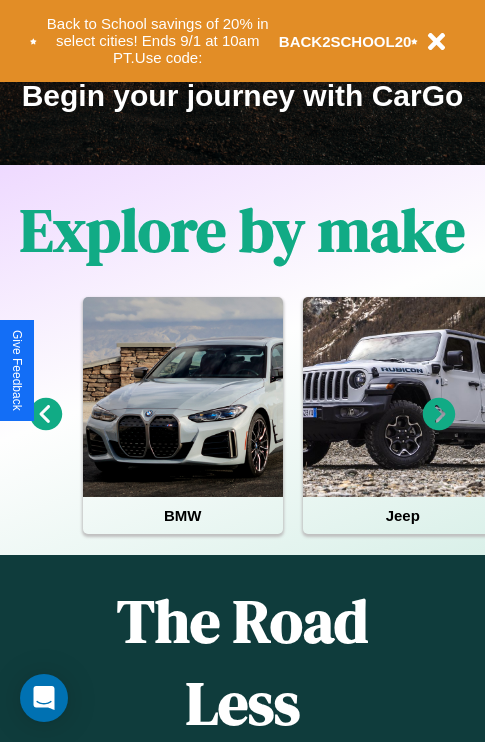 click 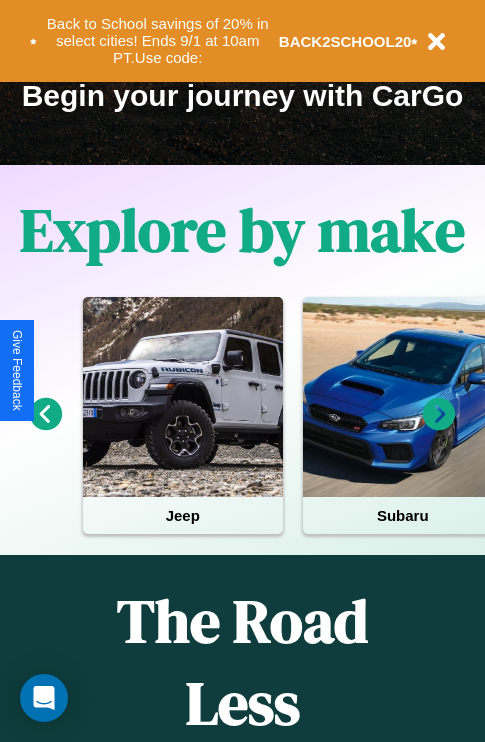 click 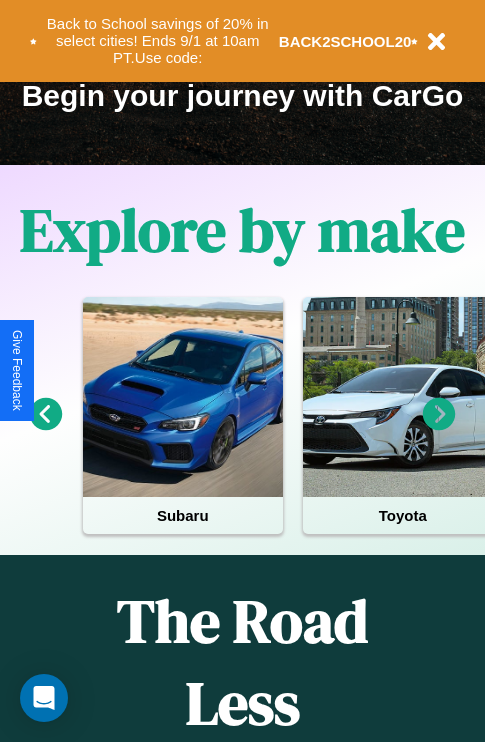 click 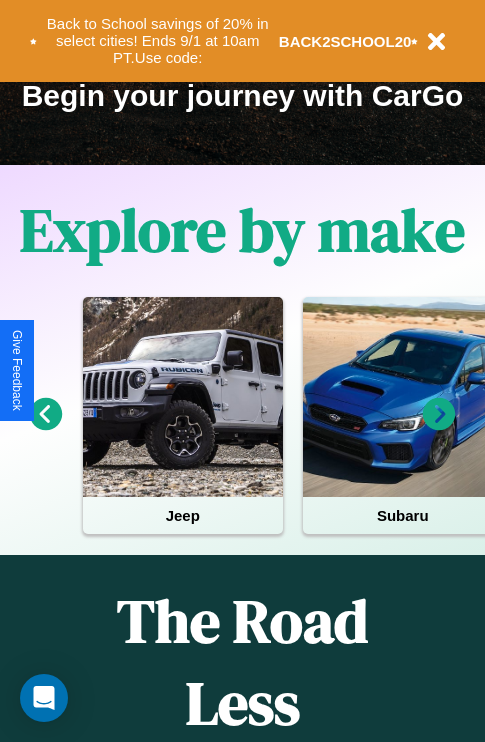 click 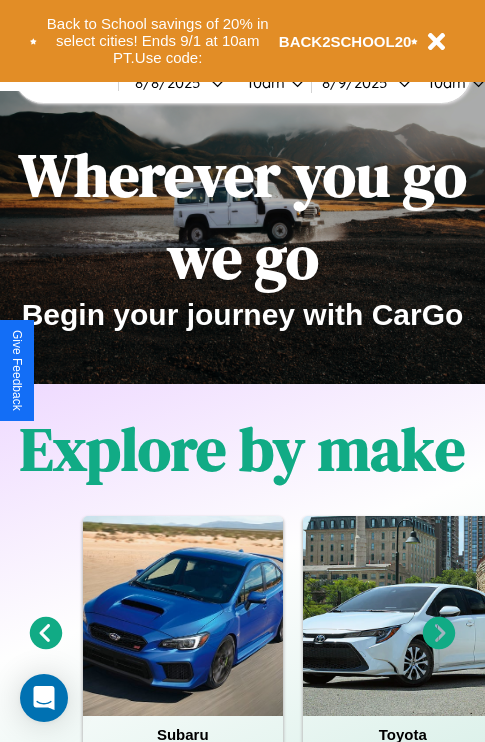 scroll, scrollTop: 0, scrollLeft: 0, axis: both 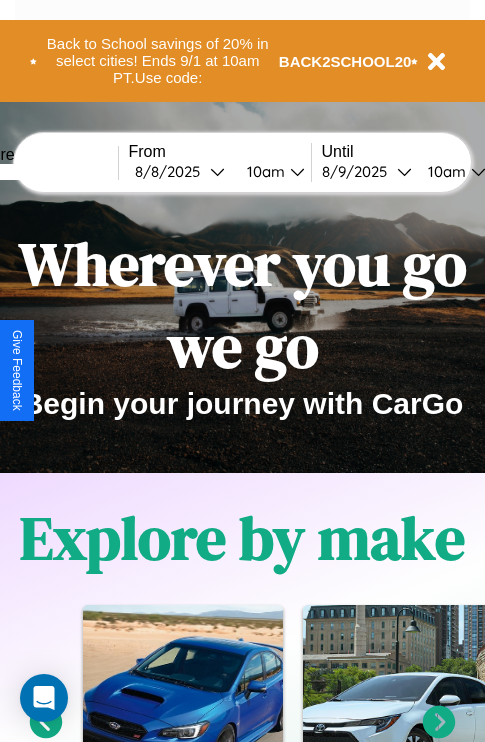 click at bounding box center [43, 172] 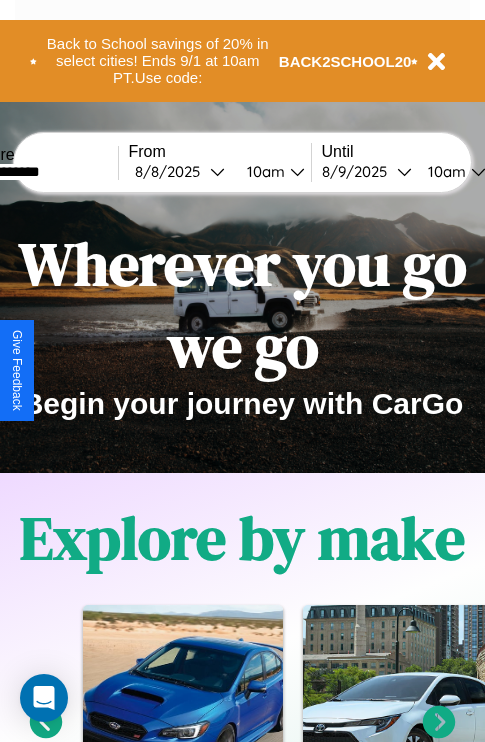 type on "**********" 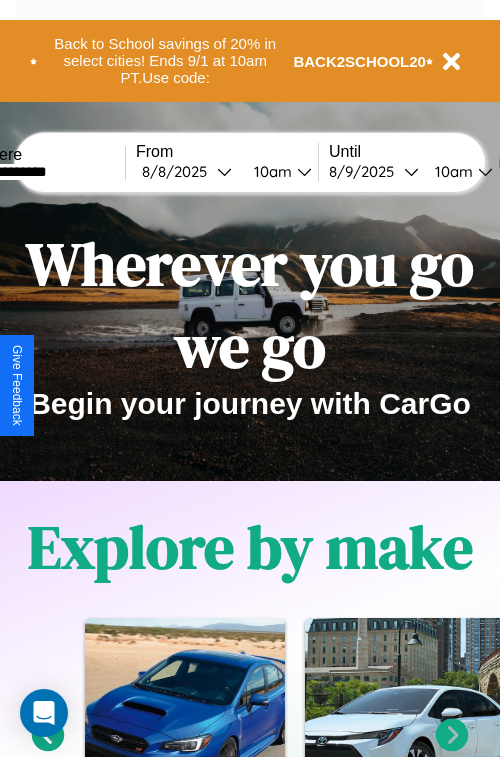 select on "*" 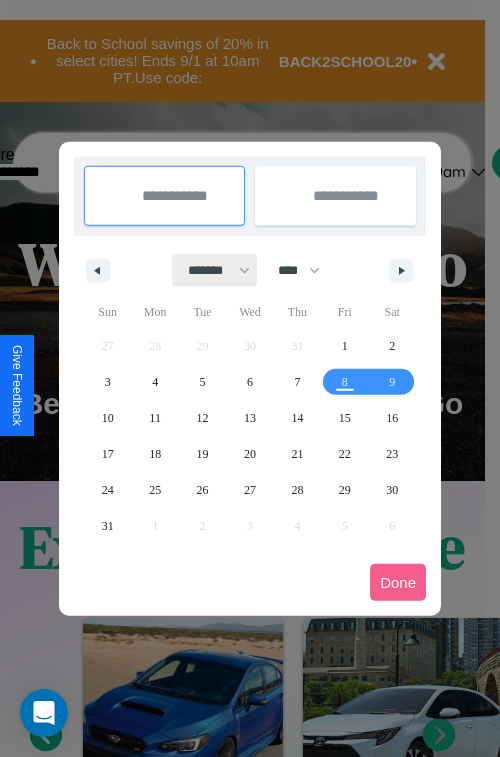 click on "******* ******** ***** ***** *** **** **** ****** ********* ******* ******** ********" at bounding box center (215, 270) 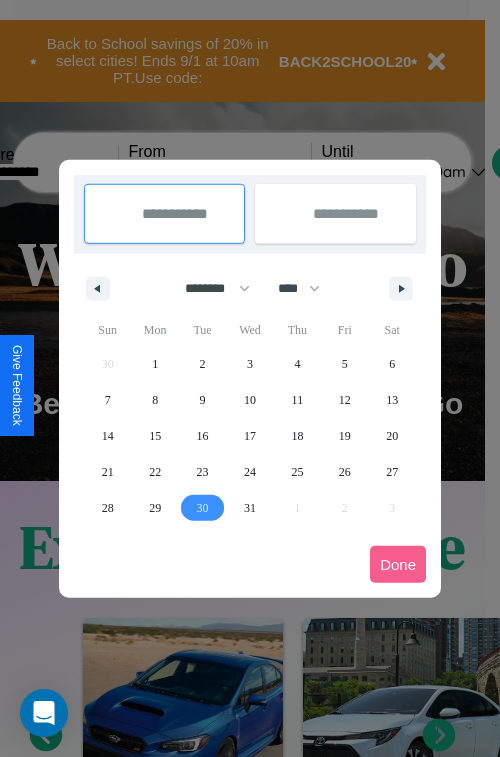 click on "30" at bounding box center (203, 508) 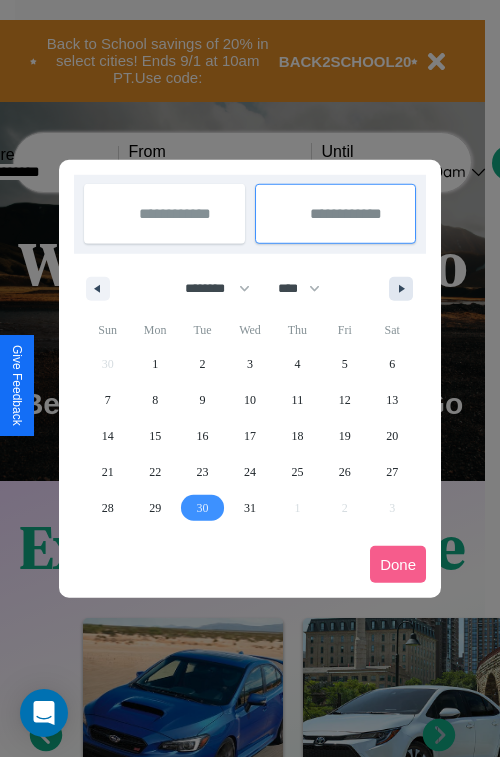 click at bounding box center [405, 289] 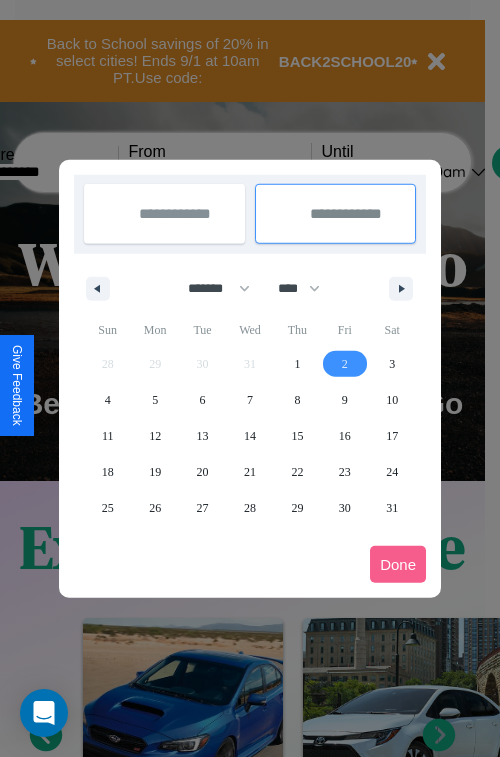 click on "2" at bounding box center (345, 364) 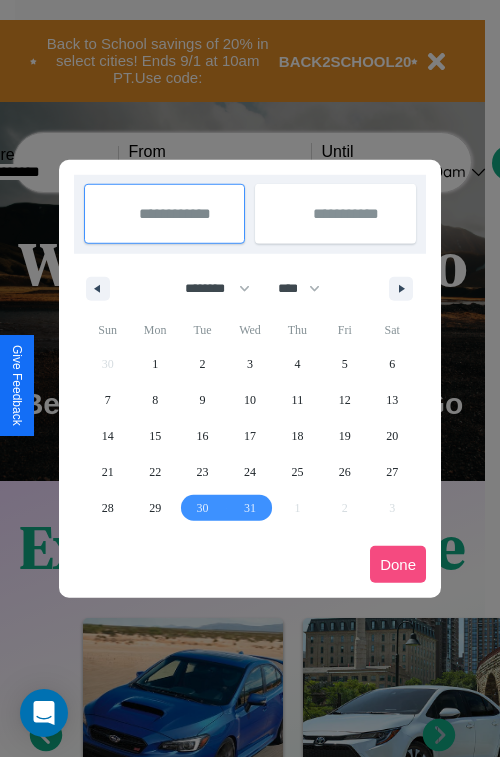 click on "Done" at bounding box center [398, 564] 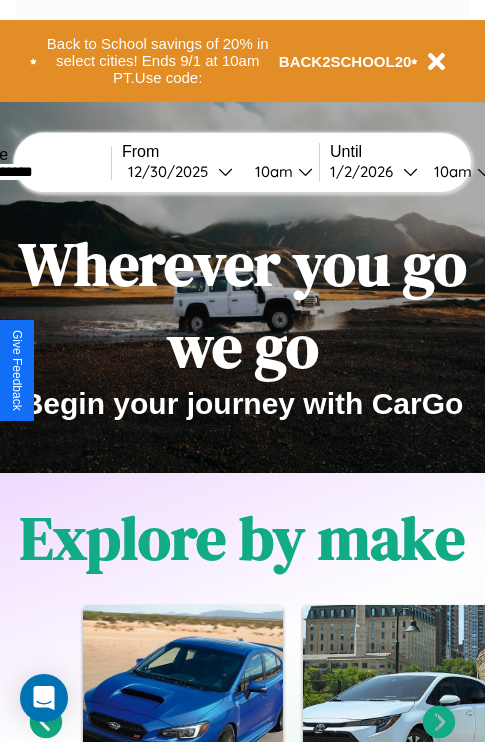 scroll, scrollTop: 0, scrollLeft: 74, axis: horizontal 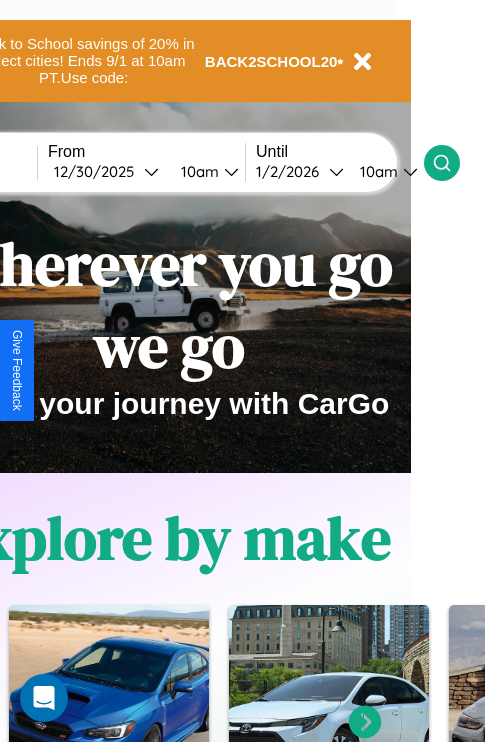 click 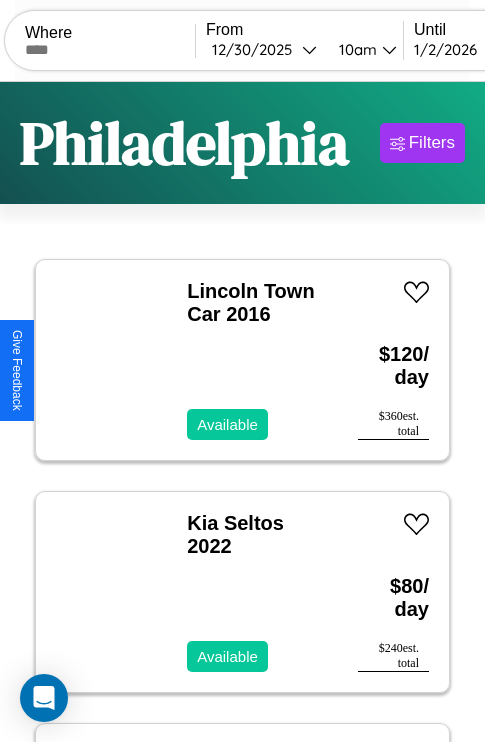 scroll, scrollTop: 66, scrollLeft: 0, axis: vertical 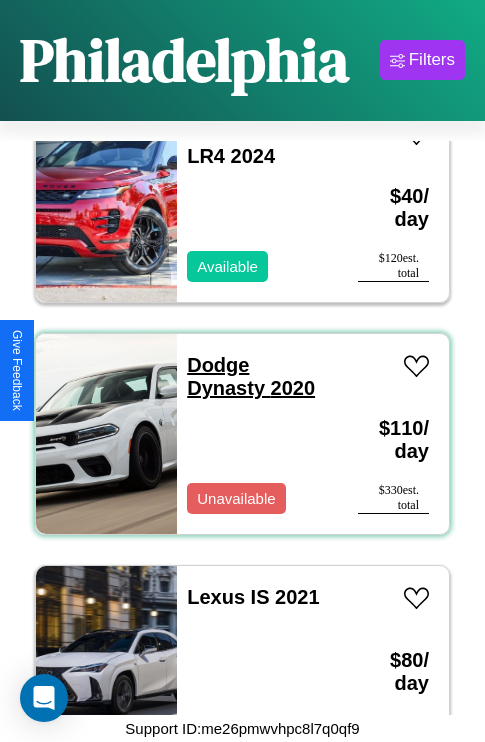click on "Dodge   Dynasty   2020" at bounding box center [251, 376] 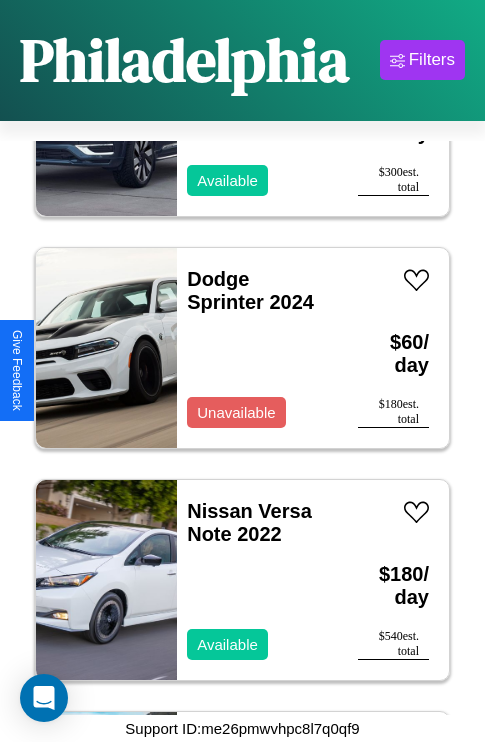 scroll, scrollTop: 1467, scrollLeft: 0, axis: vertical 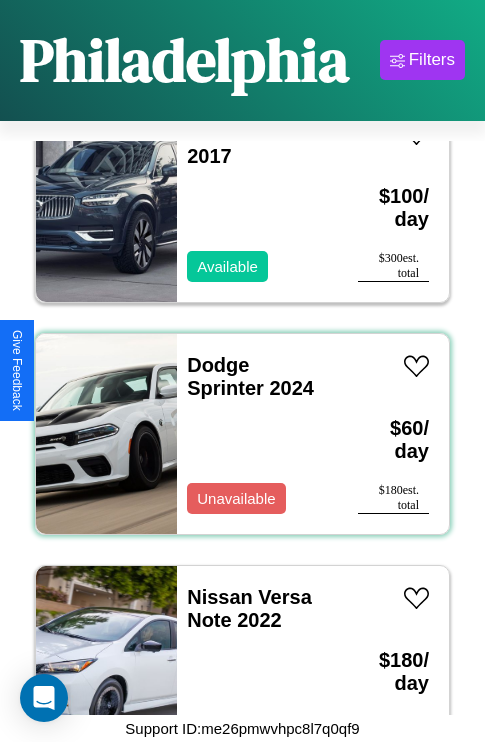 click on "Dodge   Sprinter   2024 Unavailable" at bounding box center [257, 434] 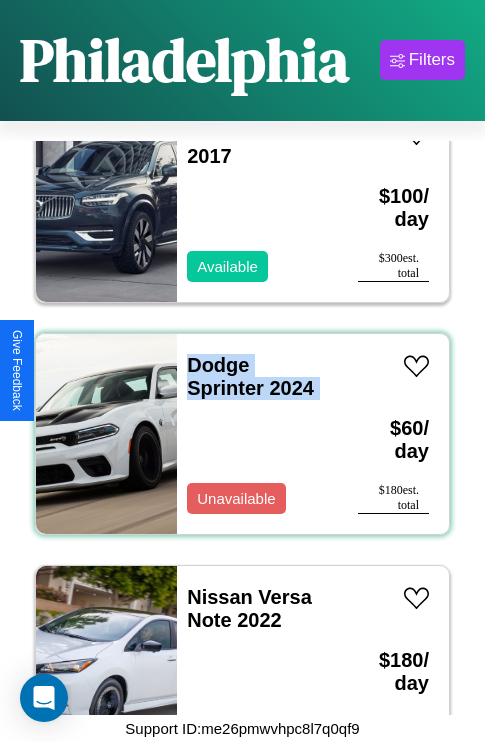 click on "Dodge   Sprinter   2024 Unavailable" at bounding box center [257, 434] 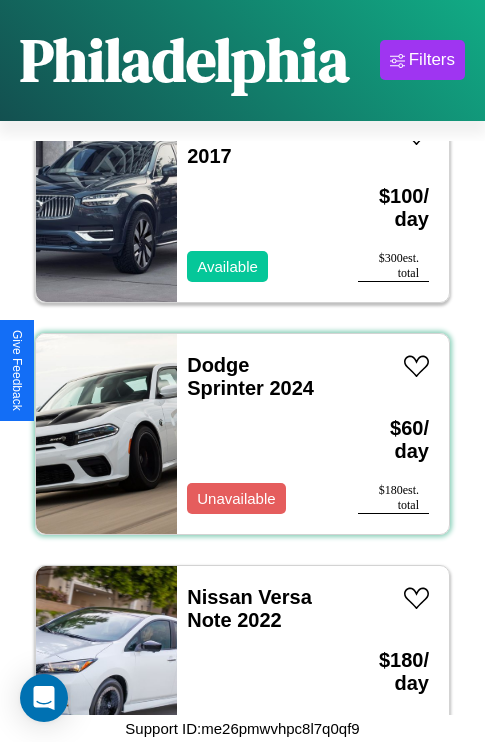 click on "Dodge   Sprinter   2024 Unavailable" at bounding box center [257, 434] 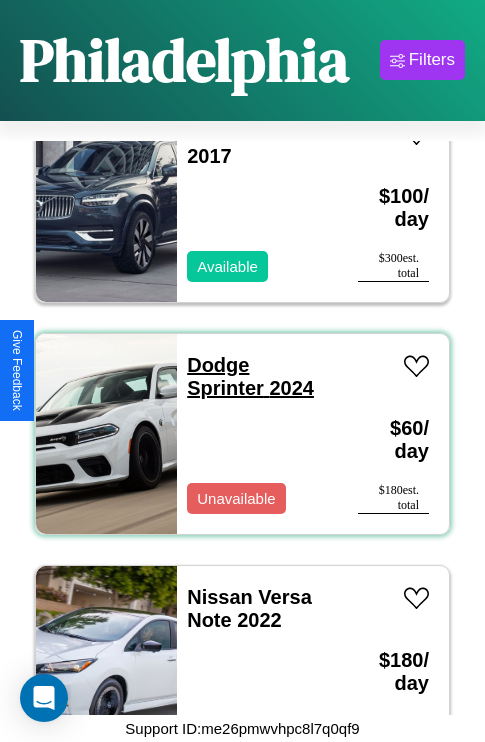 click on "Dodge   Sprinter   2024" at bounding box center (250, 376) 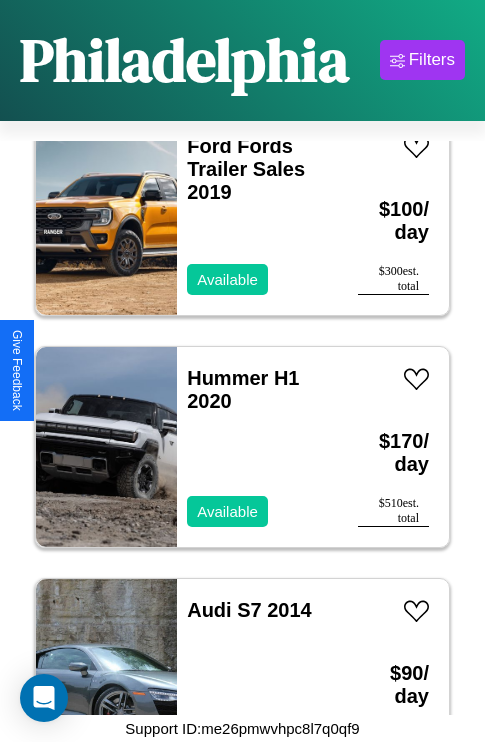 scroll, scrollTop: 4483, scrollLeft: 0, axis: vertical 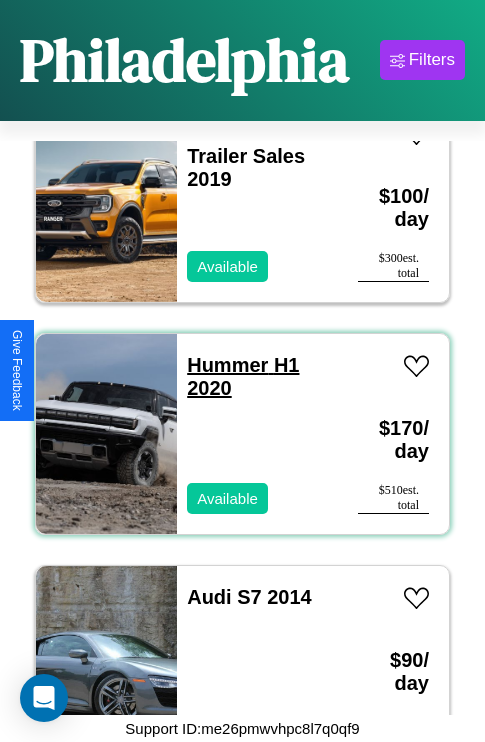 click on "Hummer   H1   2020" at bounding box center (243, 376) 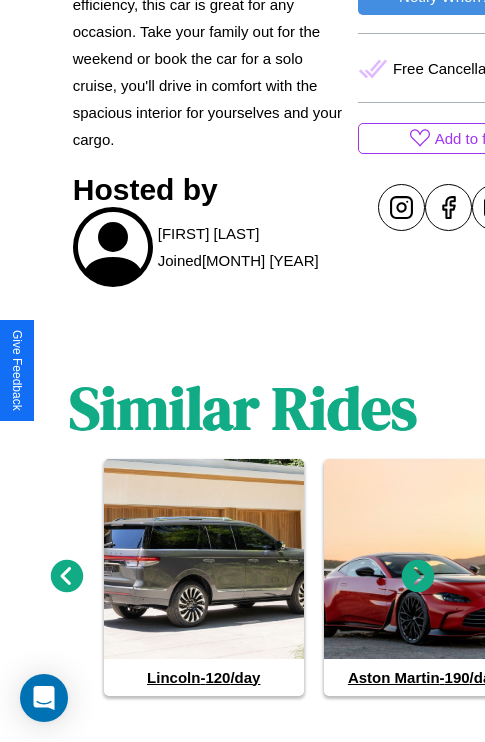 scroll, scrollTop: 855, scrollLeft: 0, axis: vertical 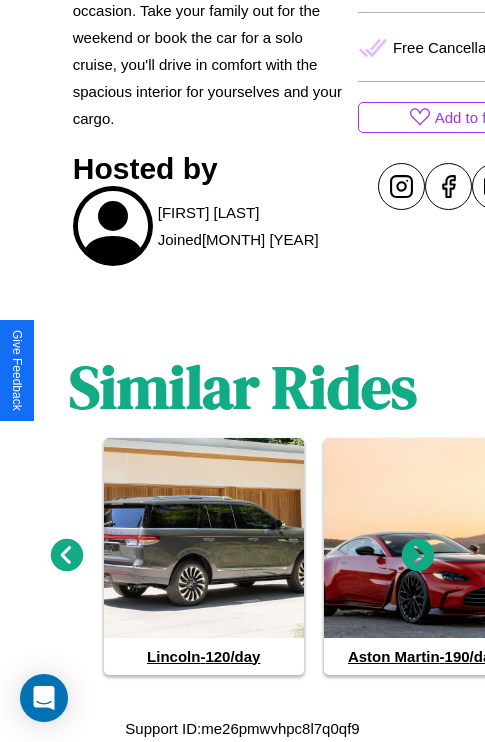 click 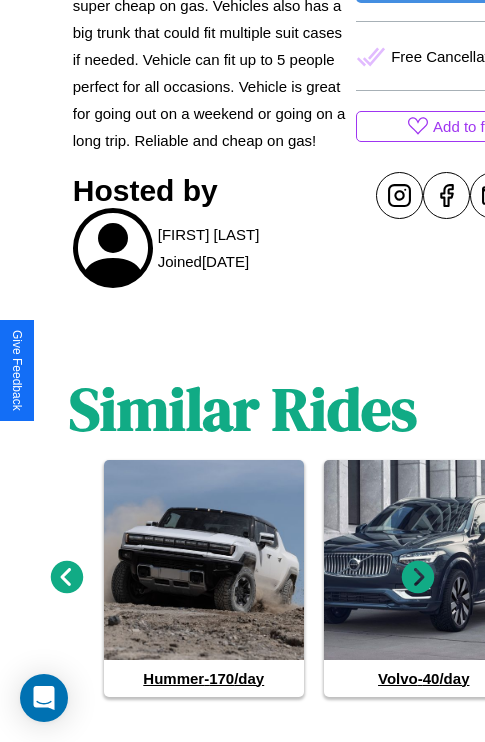 scroll, scrollTop: 895, scrollLeft: 0, axis: vertical 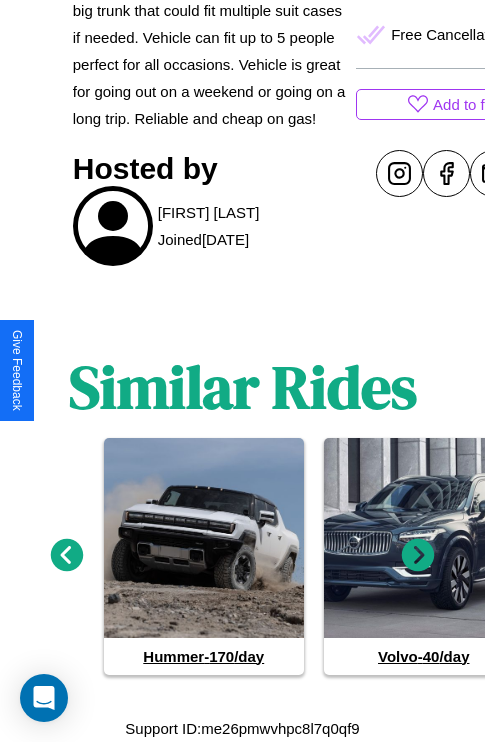 click 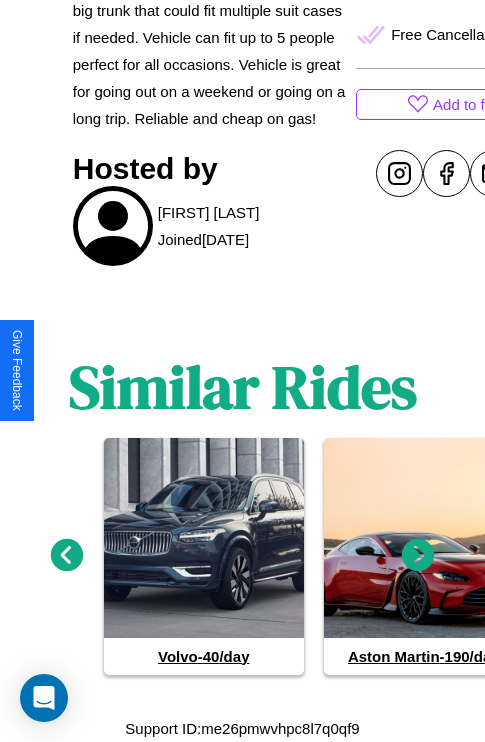 click 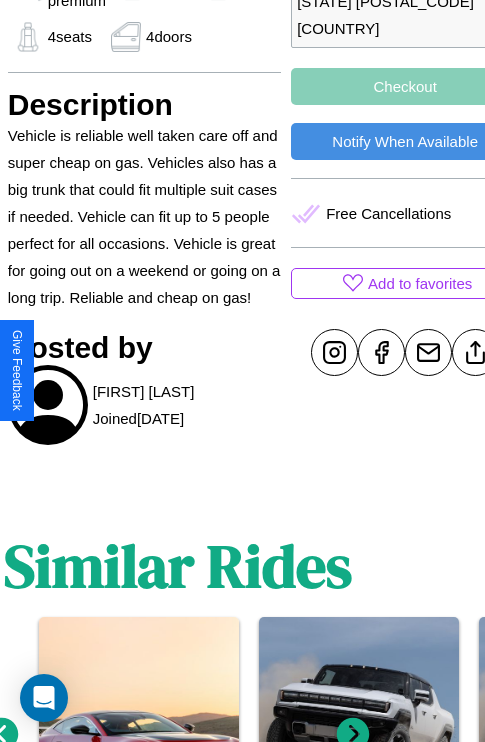 scroll, scrollTop: 670, scrollLeft: 71, axis: both 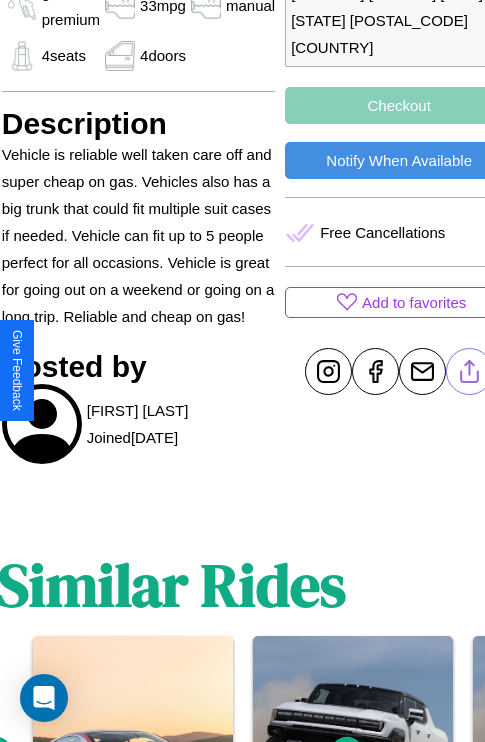 click 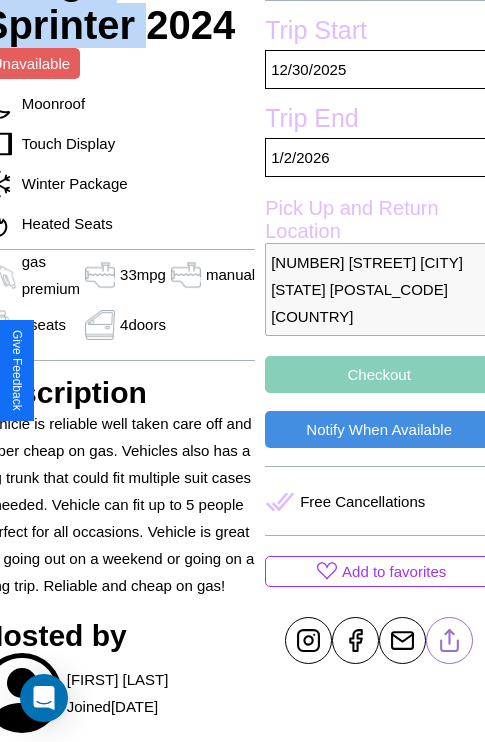 scroll, scrollTop: 404, scrollLeft: 91, axis: both 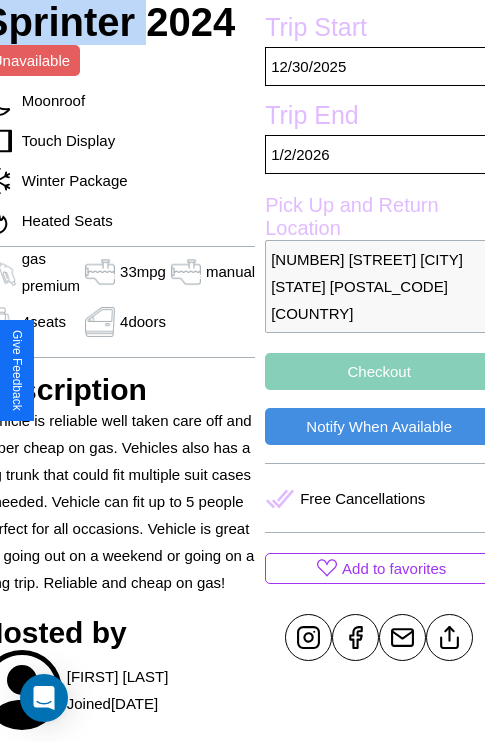 click on "Checkout" at bounding box center [379, 371] 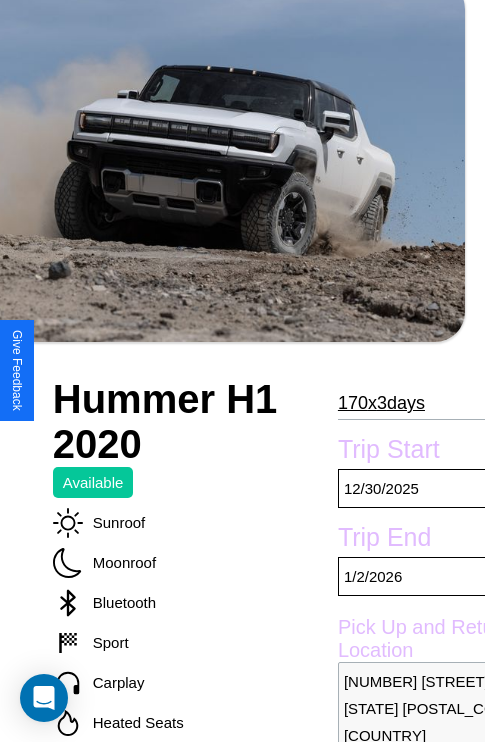 scroll, scrollTop: 440, scrollLeft: 84, axis: both 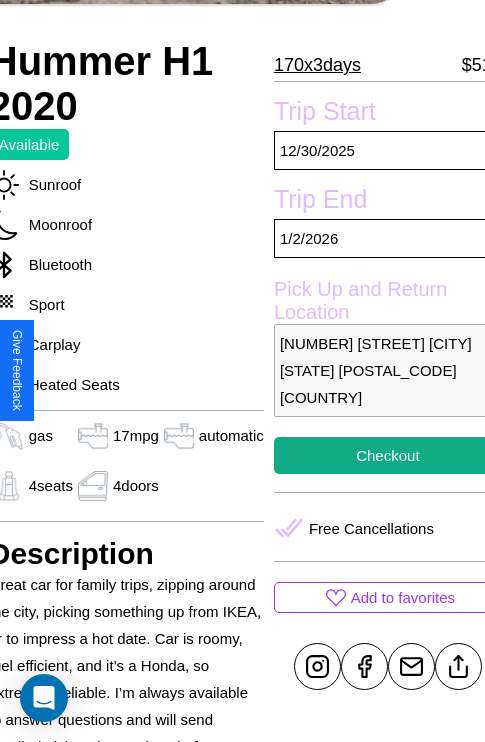 click on "9276 First Street  Philadelphia Pennsylvania 77904 United States" at bounding box center (388, 370) 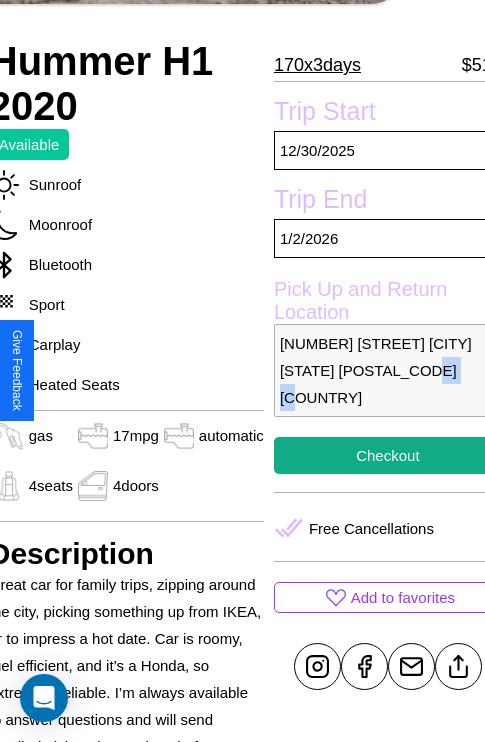 click on "9276 First Street  Philadelphia Pennsylvania 77904 United States" at bounding box center [388, 370] 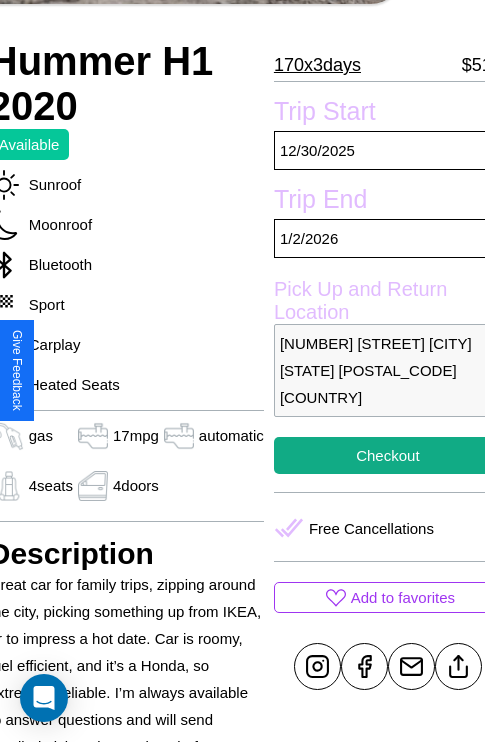 click on "9276 First Street  Philadelphia Pennsylvania 77904 United States" at bounding box center (388, 370) 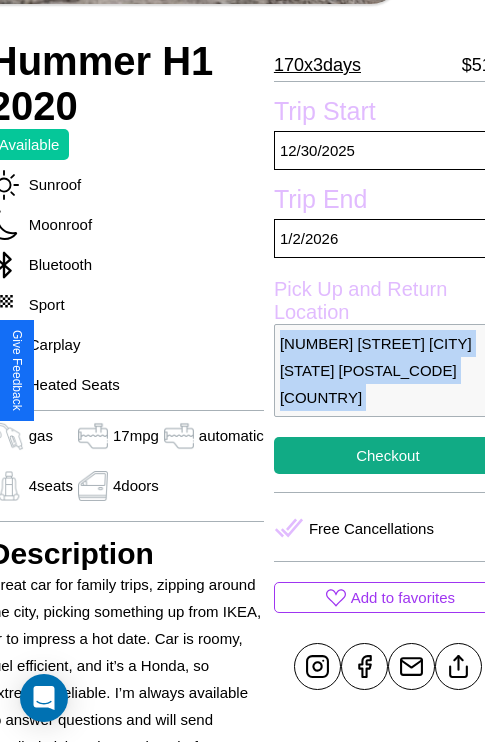 click on "9276 First Street  Philadelphia Pennsylvania 77904 United States" at bounding box center (388, 370) 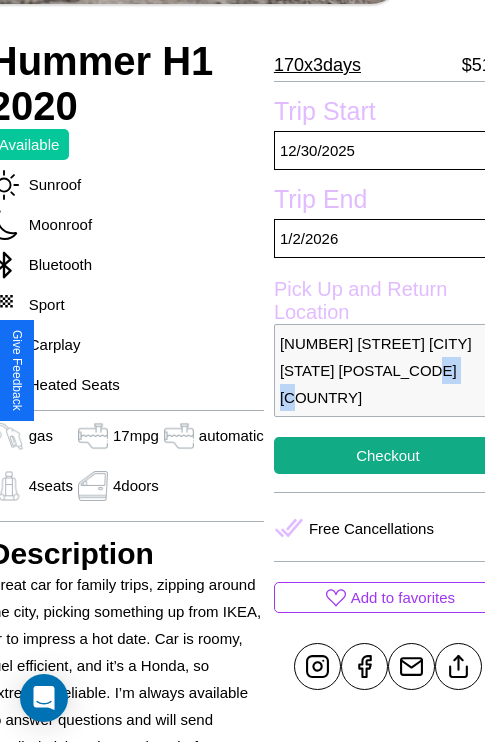 click on "9276 First Street  Philadelphia Pennsylvania 77904 United States" at bounding box center (388, 370) 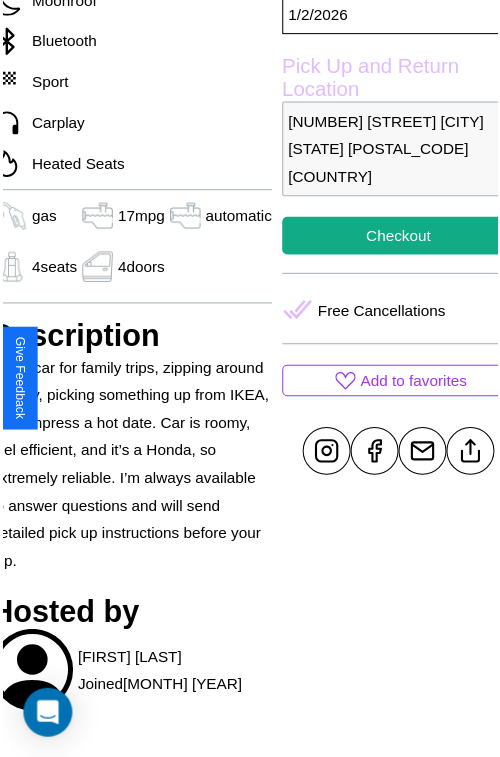 scroll, scrollTop: 667, scrollLeft: 84, axis: both 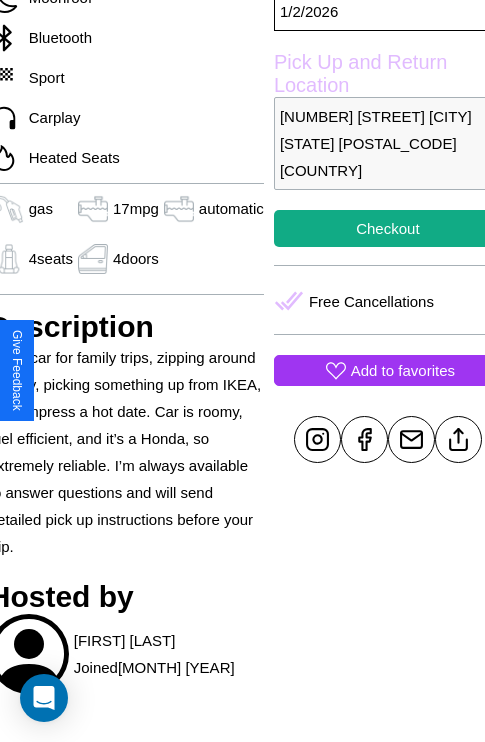 click on "Add to favorites" at bounding box center (403, 370) 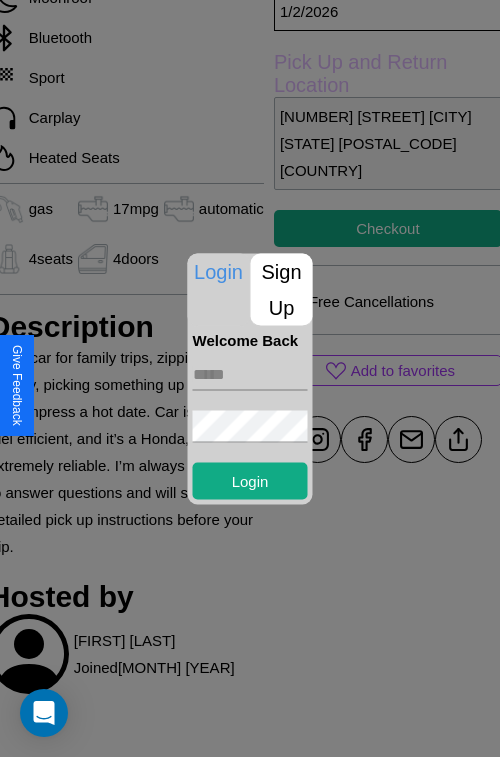 click at bounding box center [250, 374] 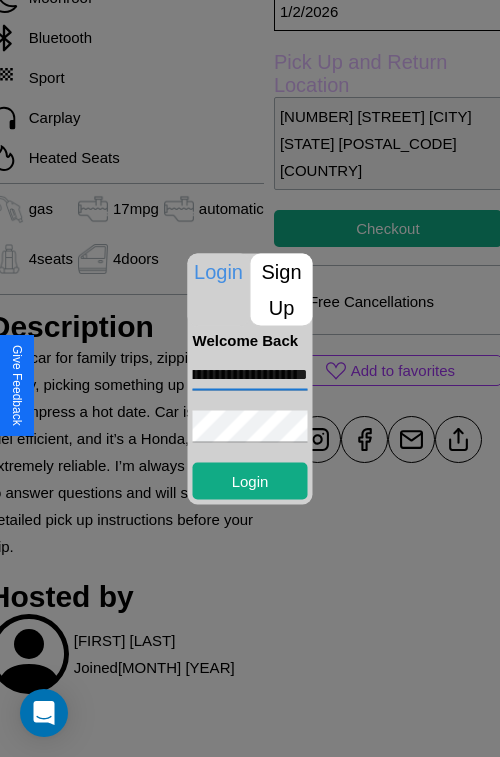 scroll, scrollTop: 0, scrollLeft: 104, axis: horizontal 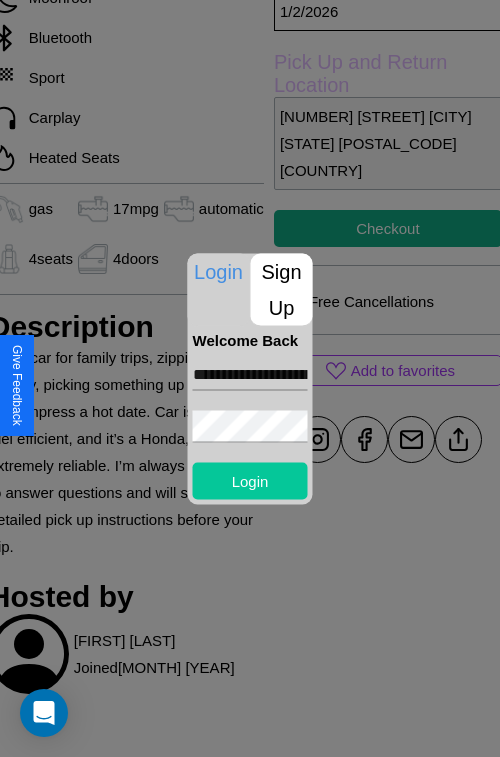 click on "Login" at bounding box center [250, 480] 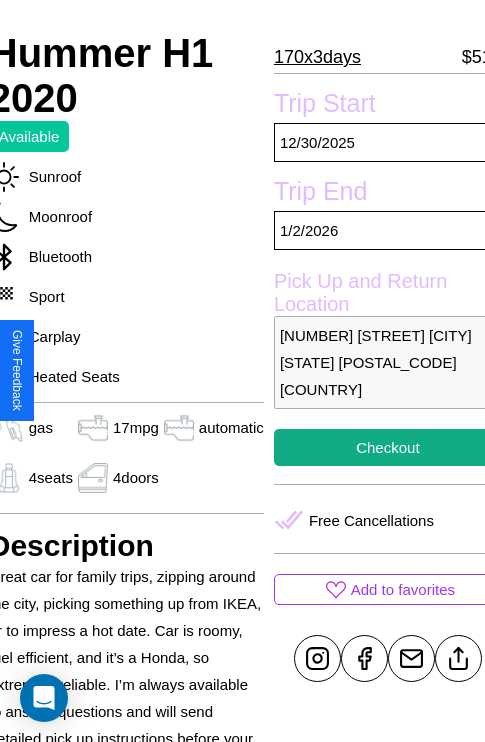 scroll, scrollTop: 440, scrollLeft: 84, axis: both 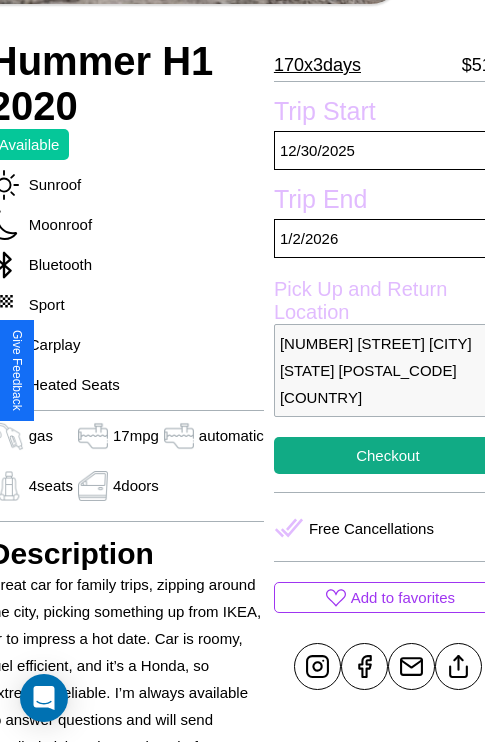 click on "9276 First Street  Philadelphia Pennsylvania 77904 United States" at bounding box center (388, 370) 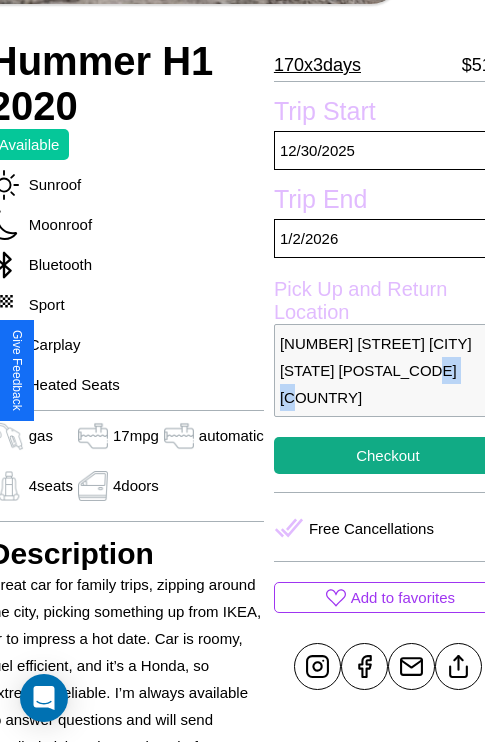 click on "9276 First Street  Philadelphia Pennsylvania 77904 United States" at bounding box center (388, 370) 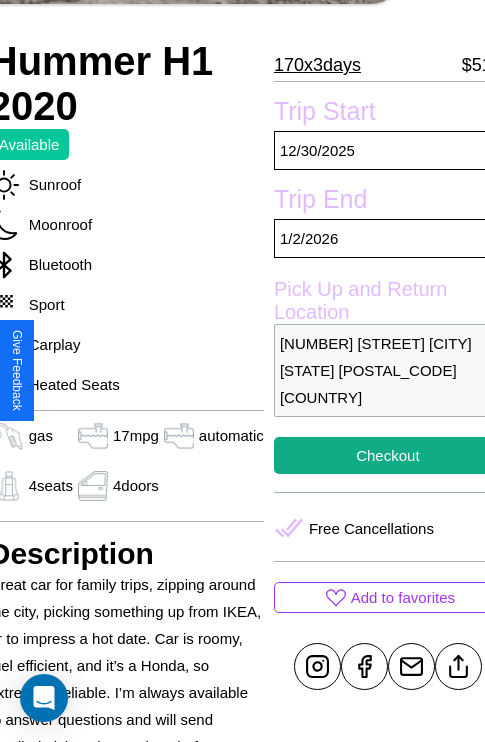 click on "9276 First Street  Philadelphia Pennsylvania 77904 United States" at bounding box center [388, 370] 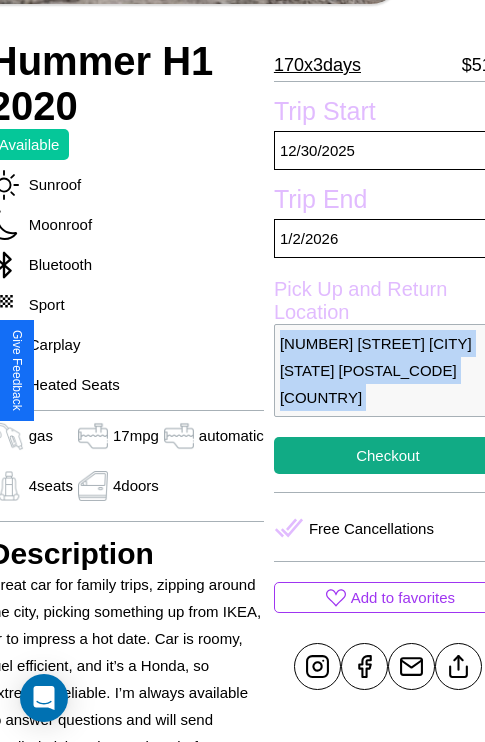 click on "9276 First Street  Philadelphia Pennsylvania 77904 United States" at bounding box center [388, 370] 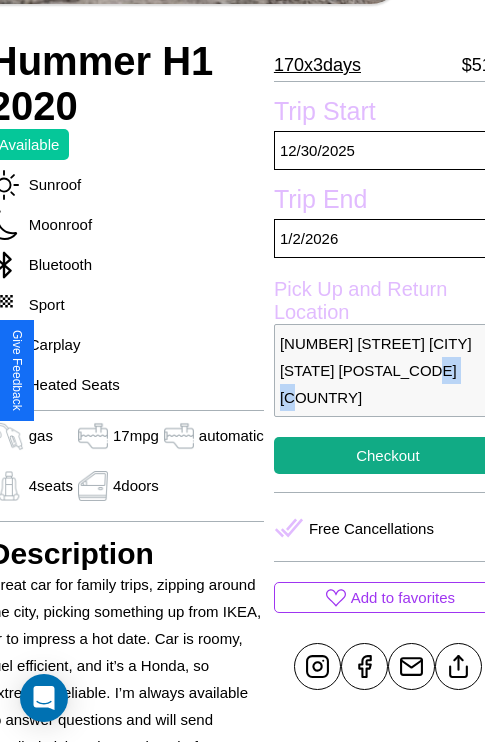 click on "9276 First Street  Philadelphia Pennsylvania 77904 United States" at bounding box center [388, 370] 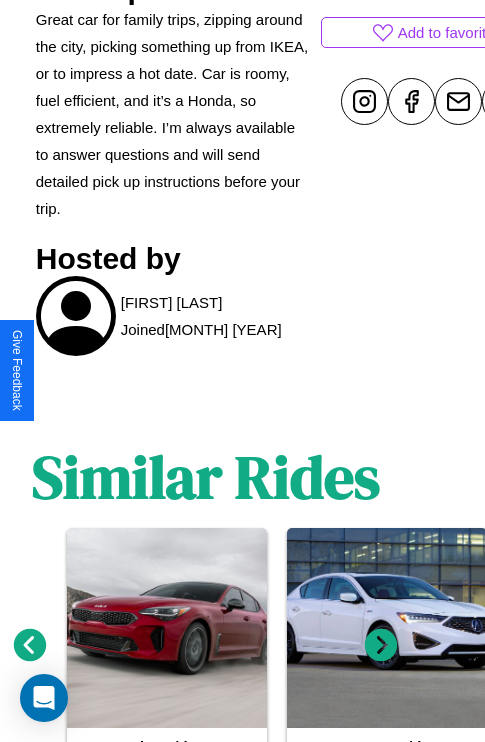 scroll, scrollTop: 1095, scrollLeft: 30, axis: both 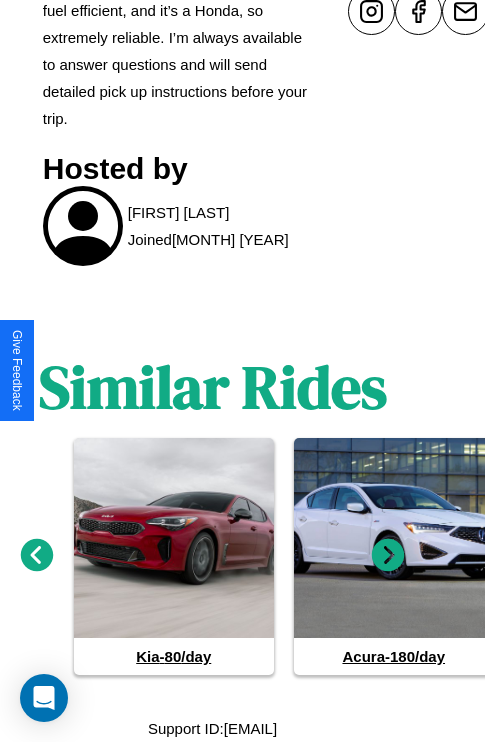click 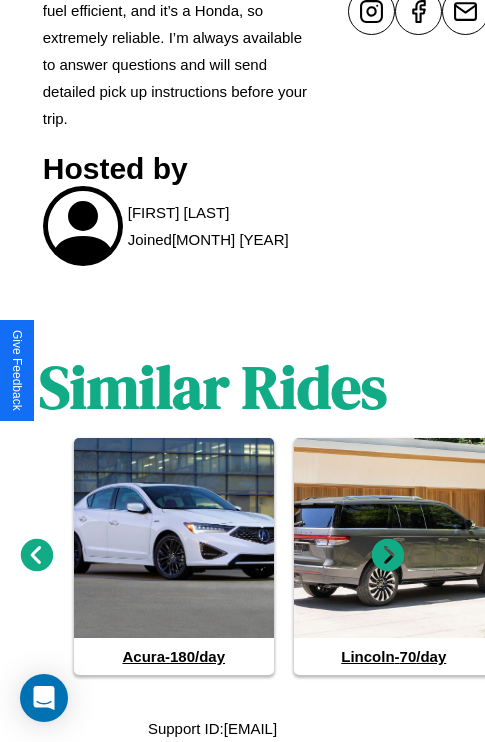 click 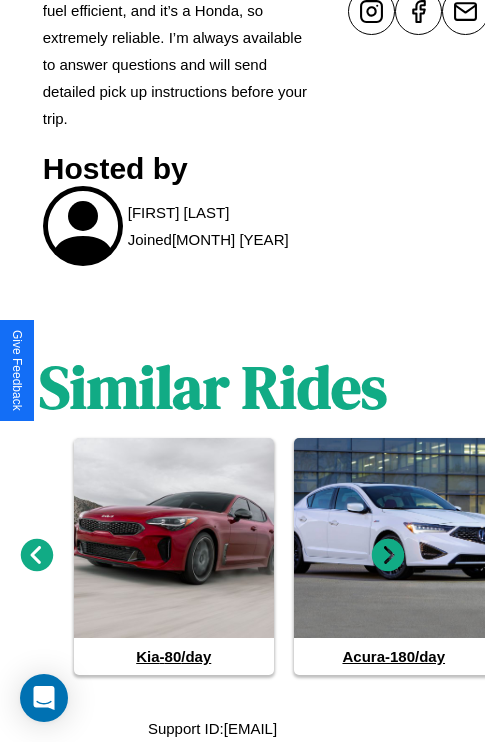 click 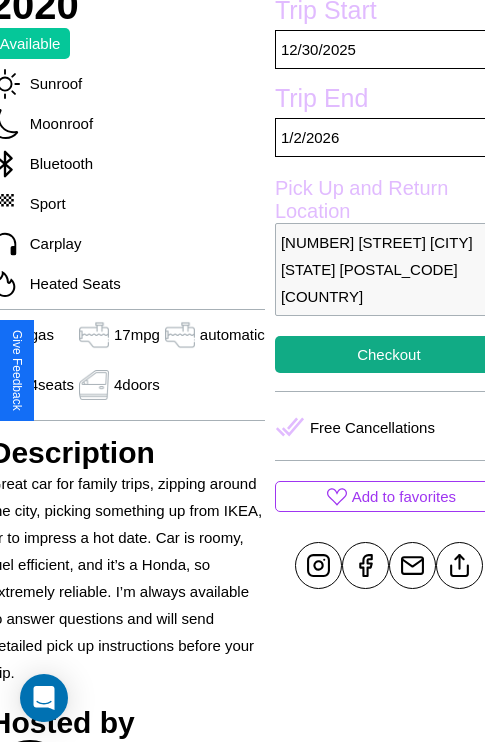 scroll, scrollTop: 525, scrollLeft: 84, axis: both 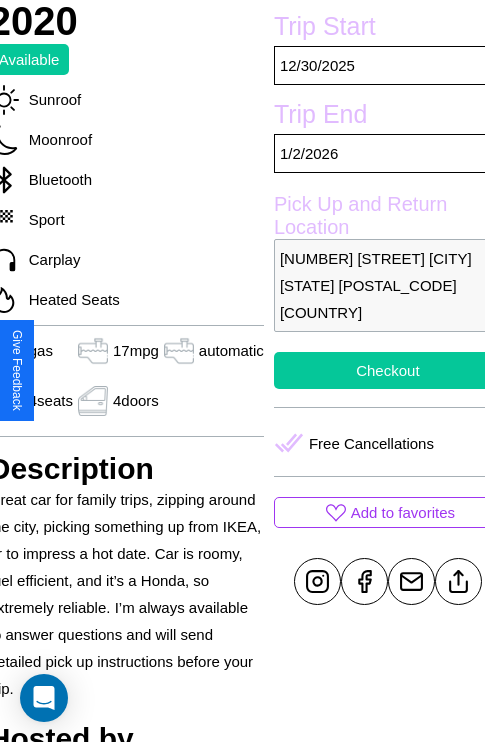 click on "Checkout" at bounding box center (388, 370) 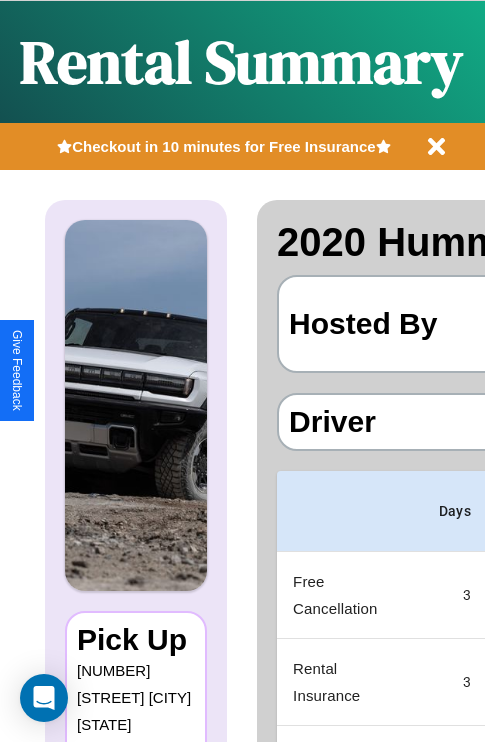 scroll, scrollTop: 0, scrollLeft: 397, axis: horizontal 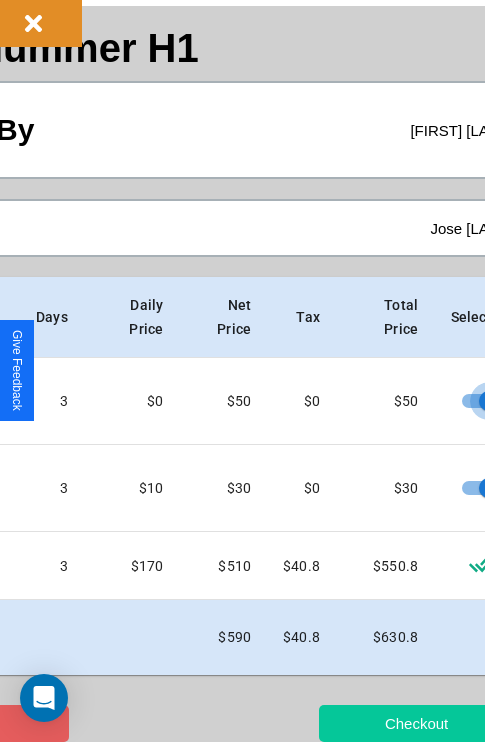 click on "Checkout" at bounding box center [416, 723] 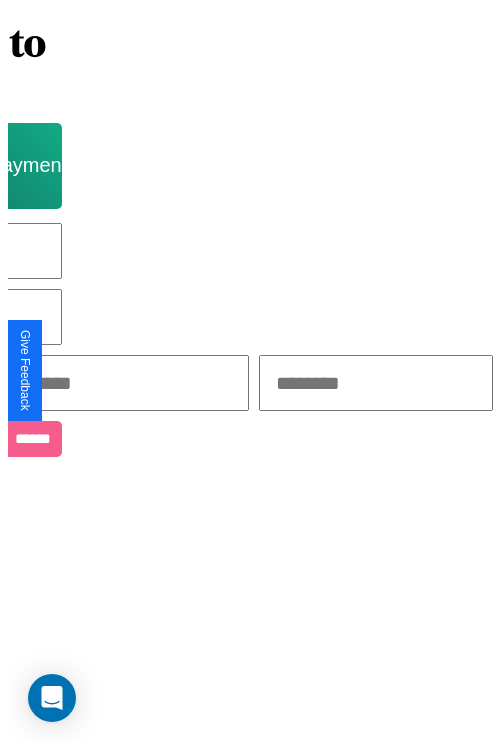 scroll, scrollTop: 0, scrollLeft: 0, axis: both 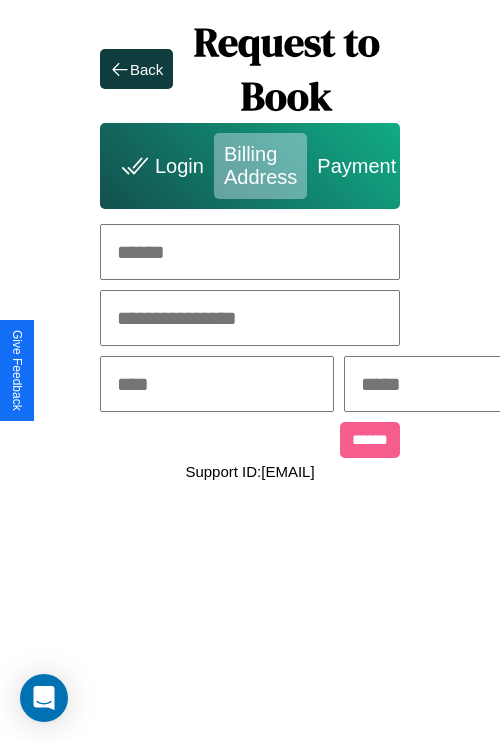 click at bounding box center [250, 252] 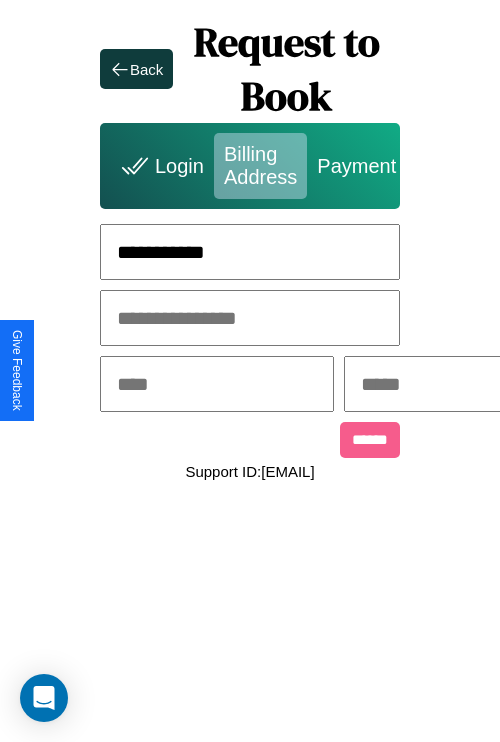 type on "**********" 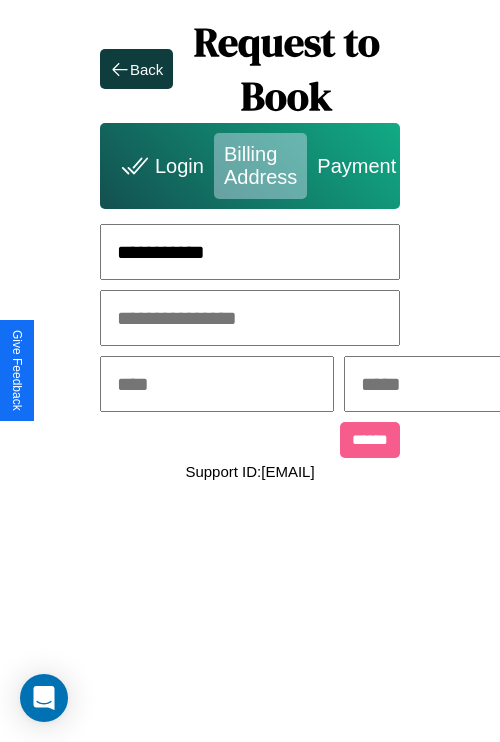 click at bounding box center (217, 384) 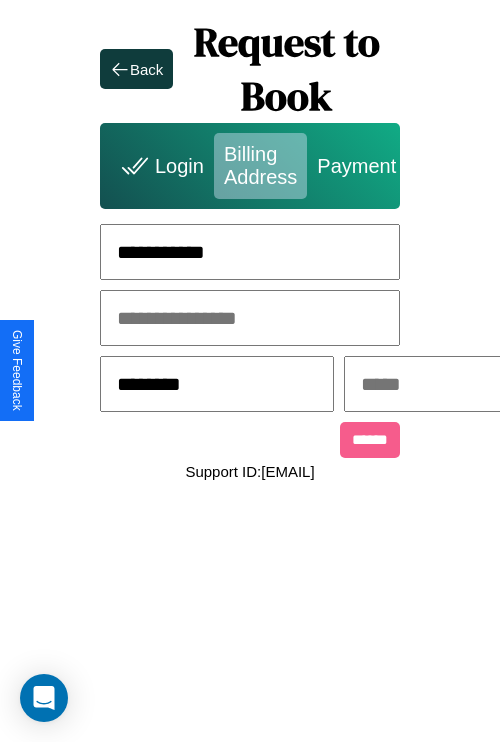 type on "********" 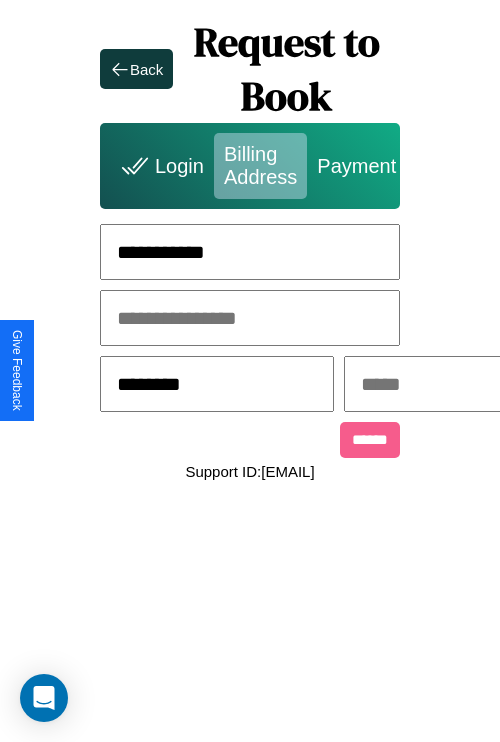 click at bounding box center [461, 384] 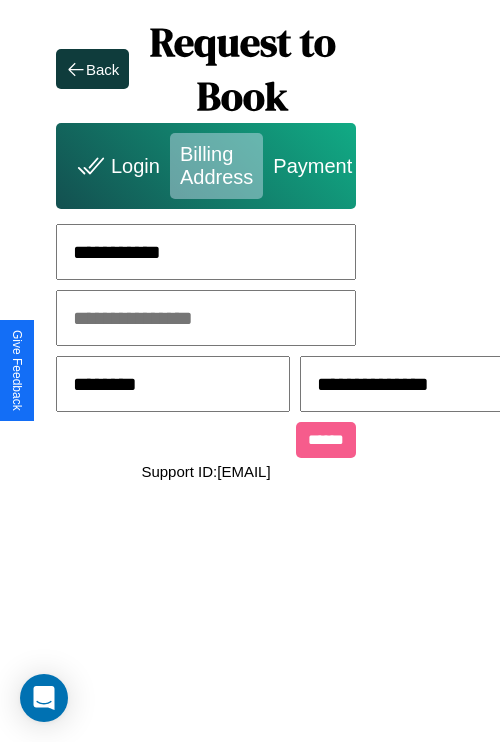 scroll, scrollTop: 0, scrollLeft: 517, axis: horizontal 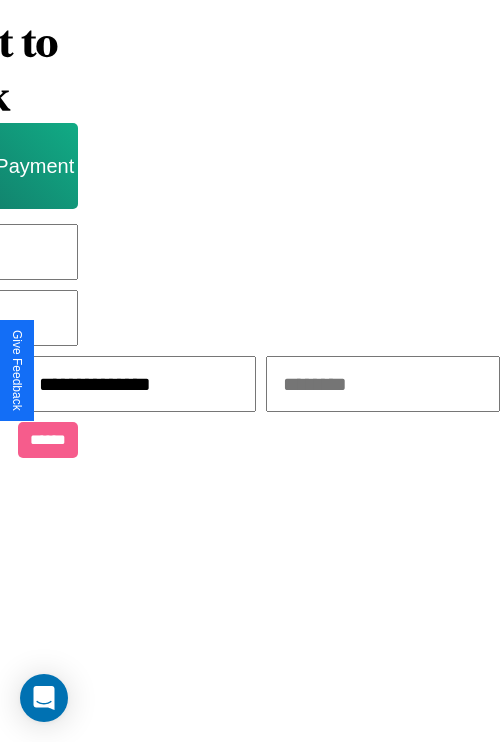 type on "**********" 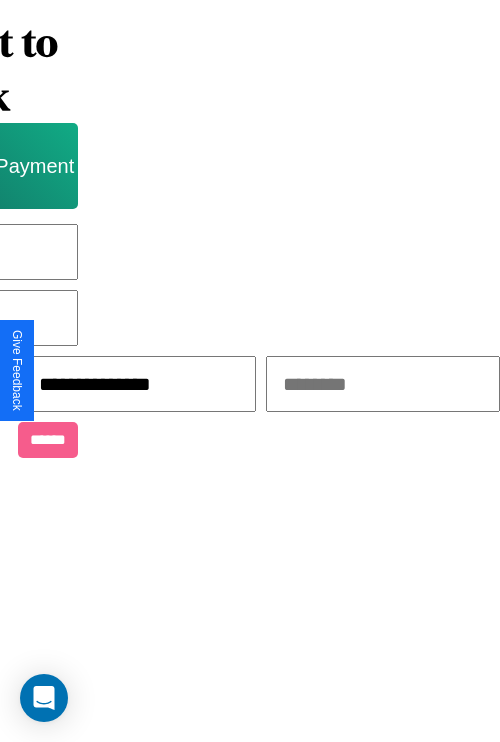 click at bounding box center (383, 384) 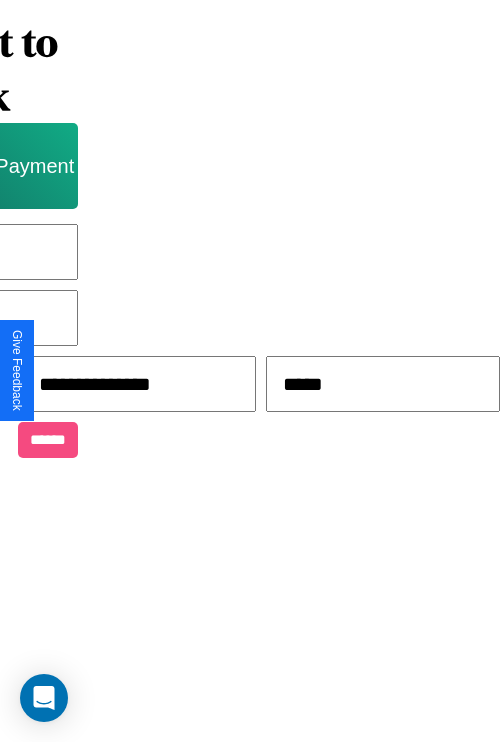 type on "*****" 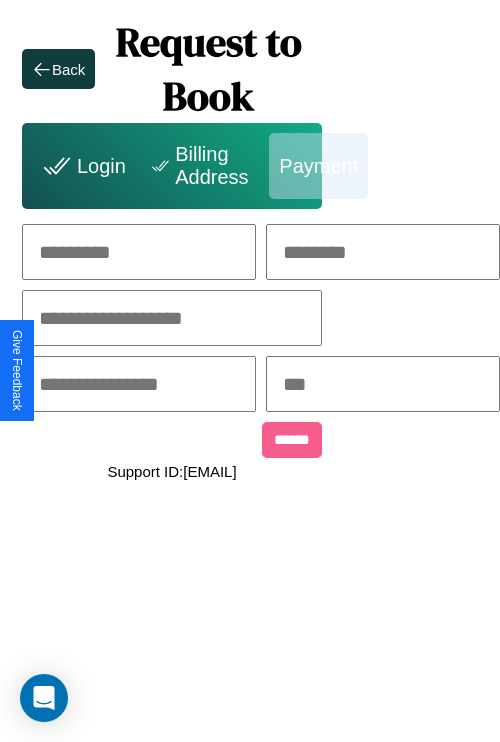 scroll, scrollTop: 0, scrollLeft: 208, axis: horizontal 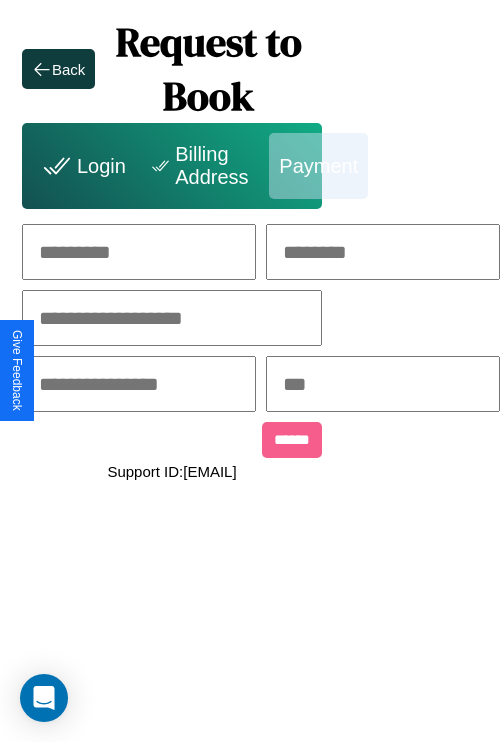 click at bounding box center [139, 252] 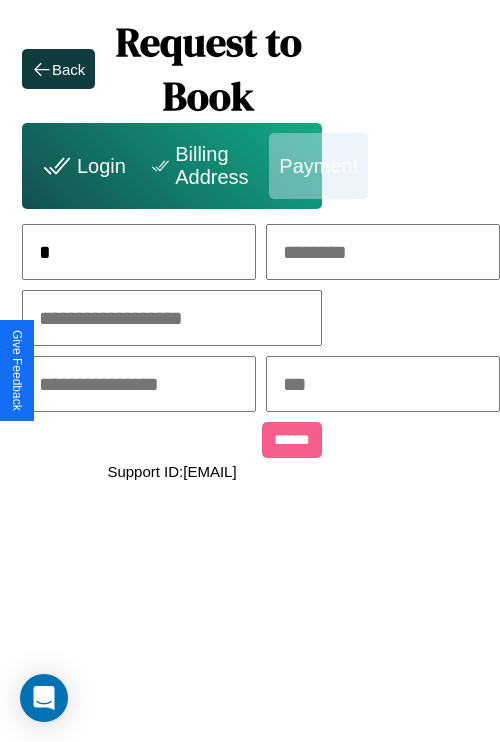 scroll, scrollTop: 0, scrollLeft: 127, axis: horizontal 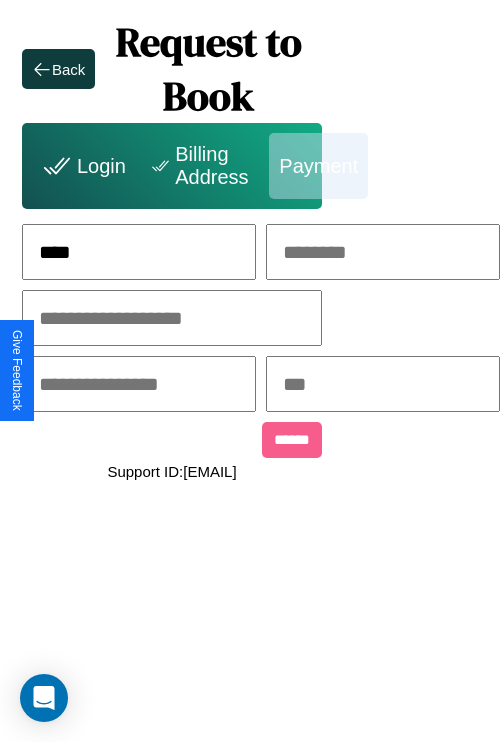 type on "****" 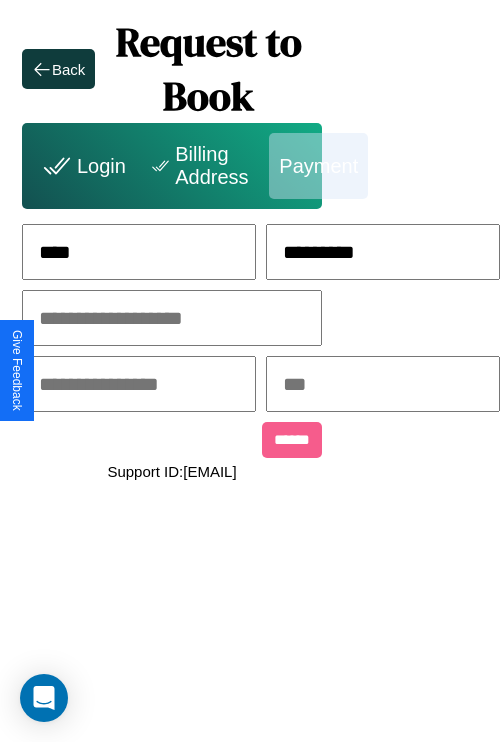 type on "*********" 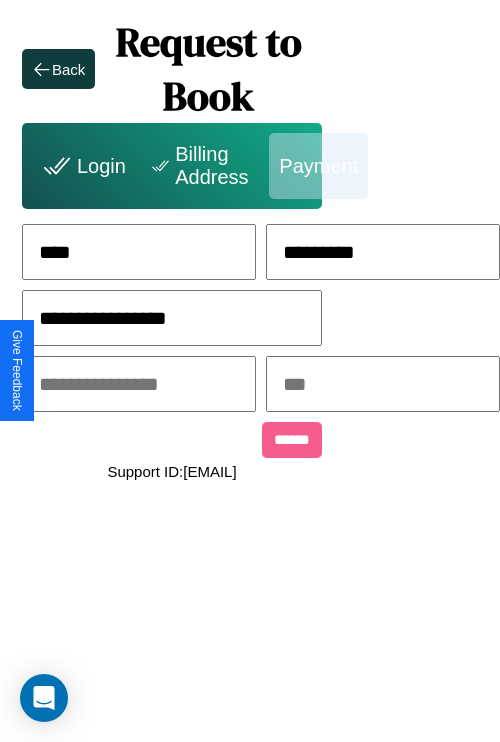 type on "**********" 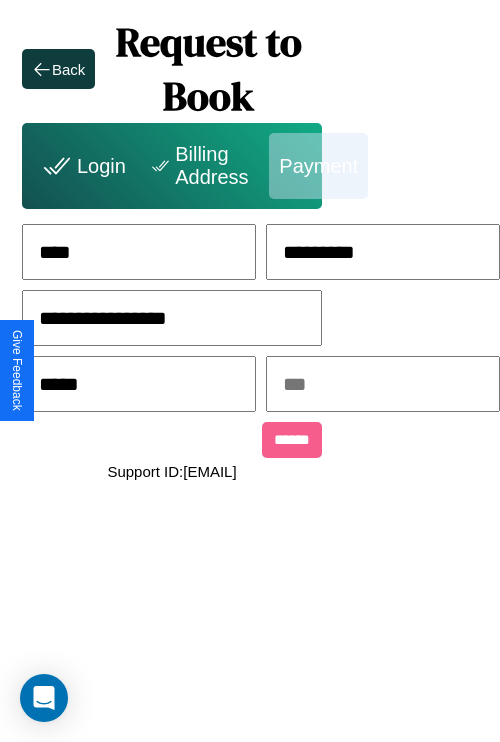 type on "*****" 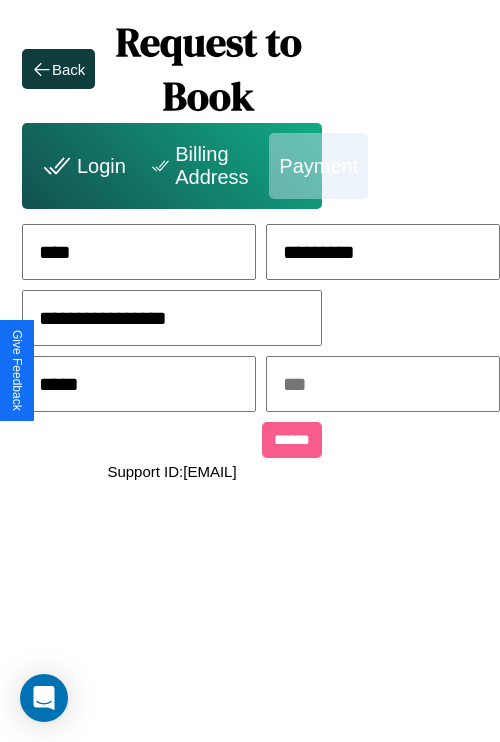 click at bounding box center [383, 384] 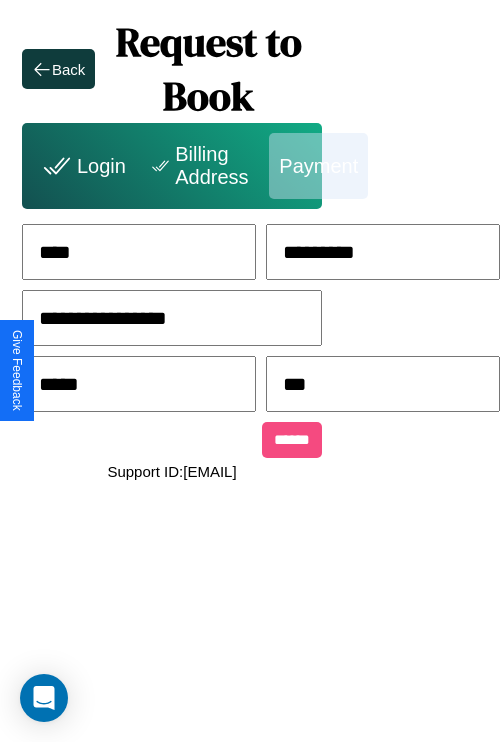 type on "***" 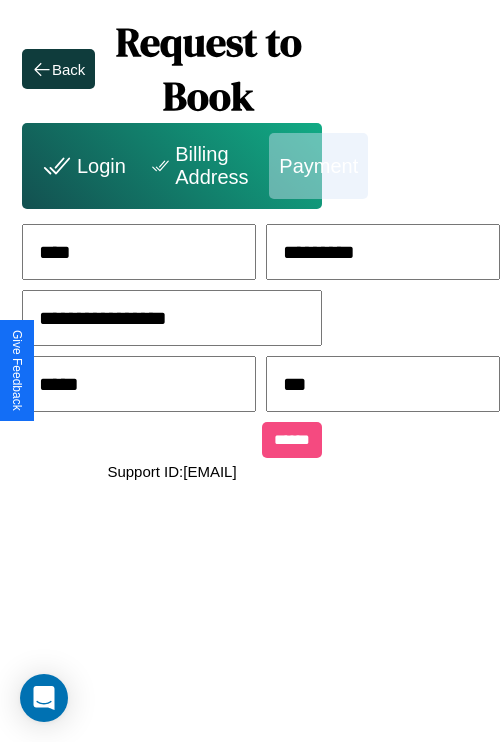 click on "******" at bounding box center (292, 440) 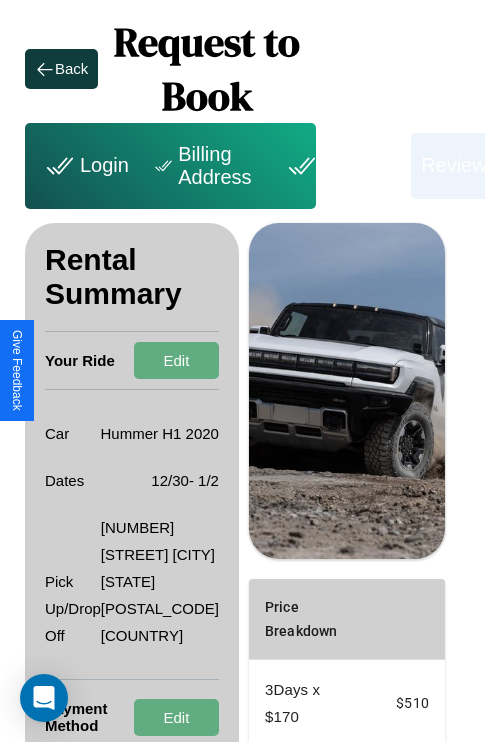 scroll, scrollTop: 355, scrollLeft: 72, axis: both 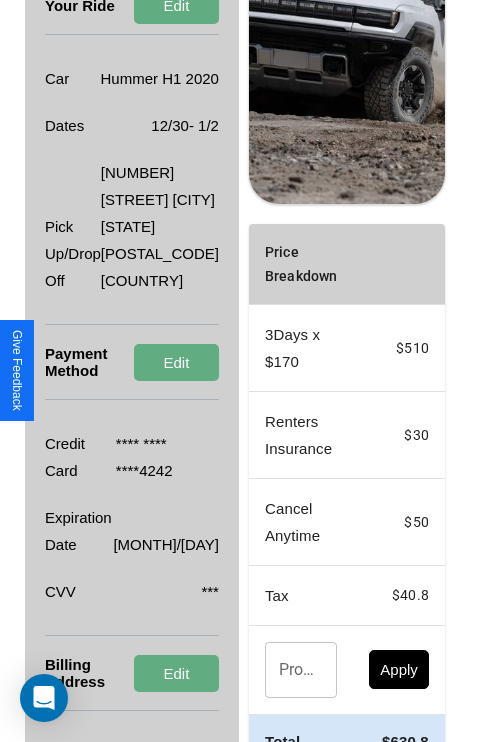 click on "Promo Code" at bounding box center [290, 670] 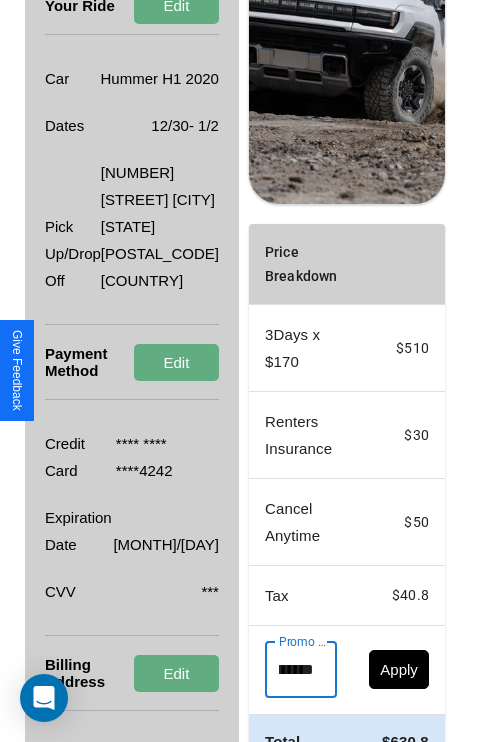 scroll, scrollTop: 0, scrollLeft: 71, axis: horizontal 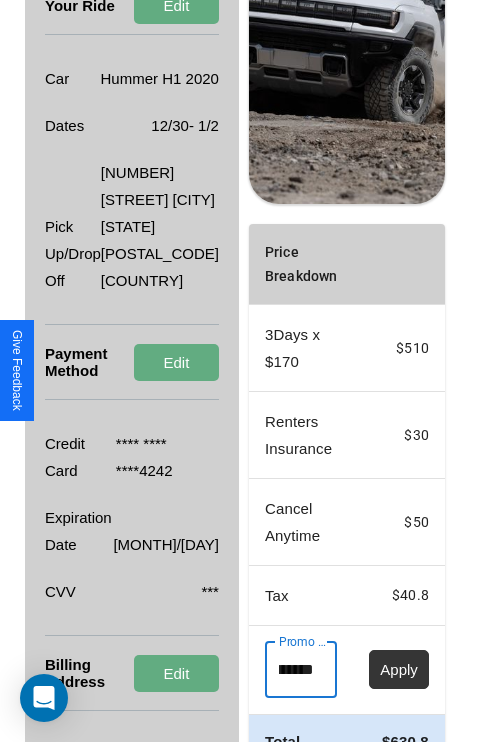 type on "**********" 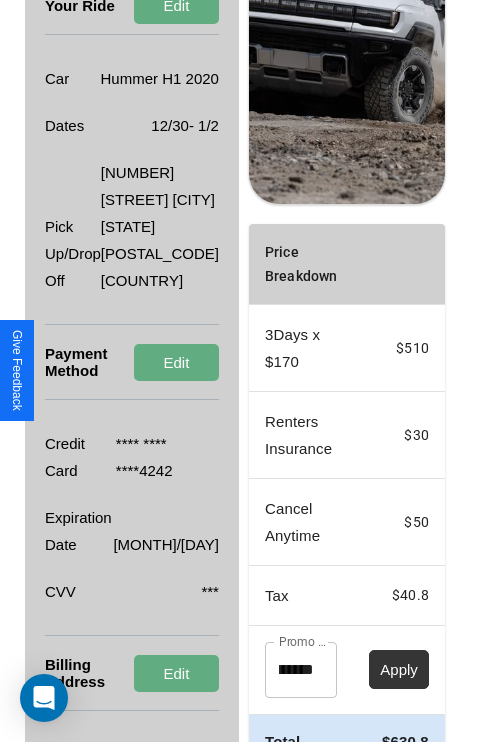 scroll, scrollTop: 0, scrollLeft: 0, axis: both 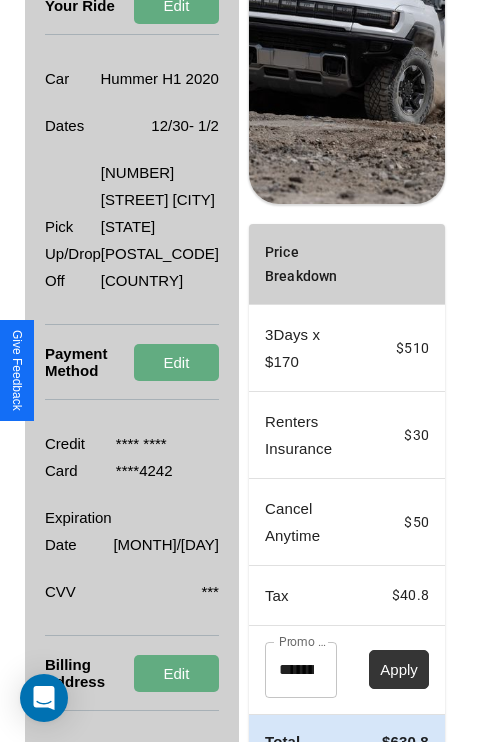 click on "Apply" at bounding box center [399, 669] 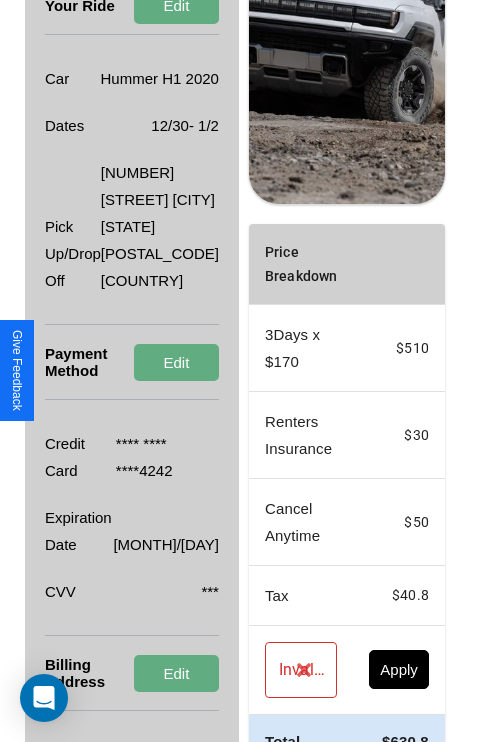 scroll, scrollTop: 0, scrollLeft: 72, axis: horizontal 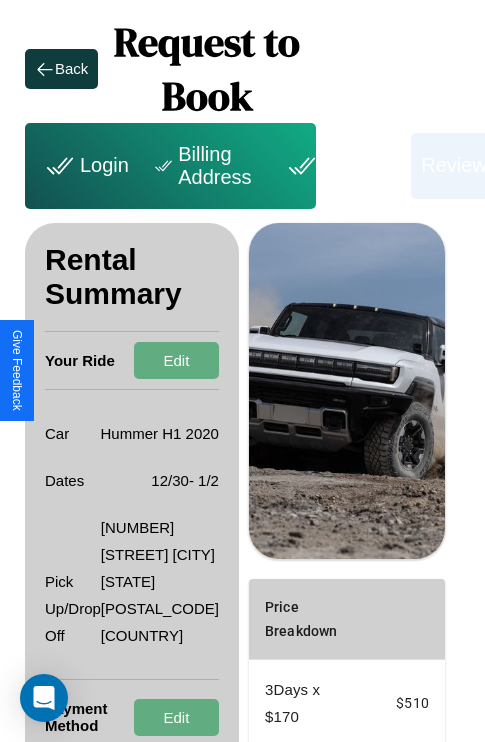 click on "Billing Address" at bounding box center (205, 166) 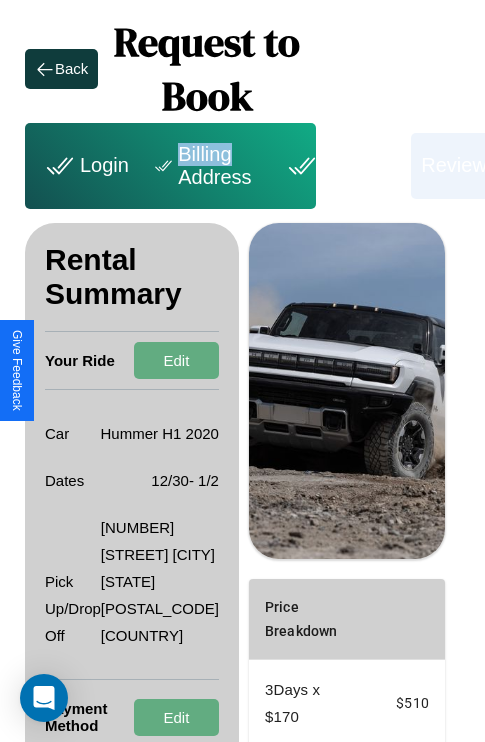 click on "Billing Address" at bounding box center (205, 166) 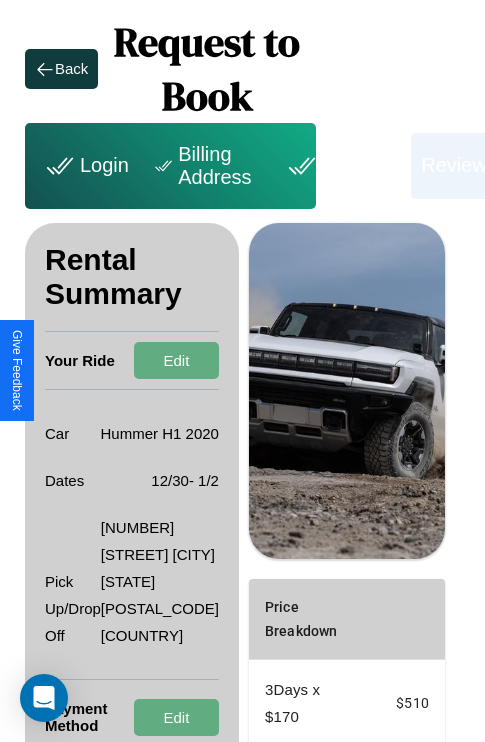 click on "Billing Address" at bounding box center (205, 166) 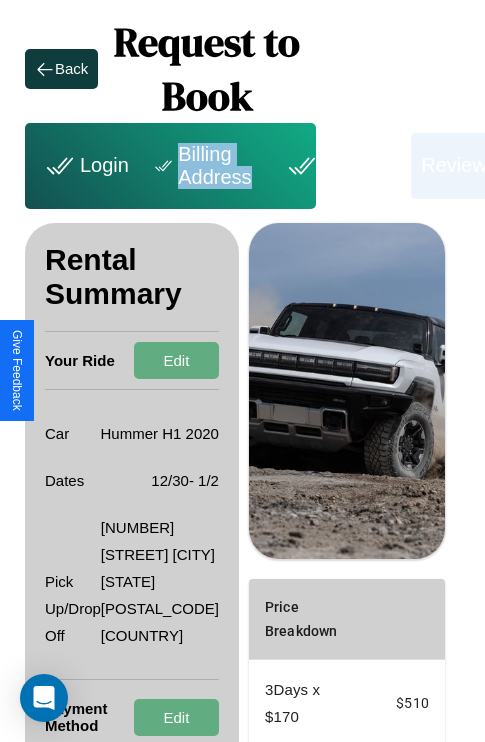 click on "Billing Address" at bounding box center [205, 166] 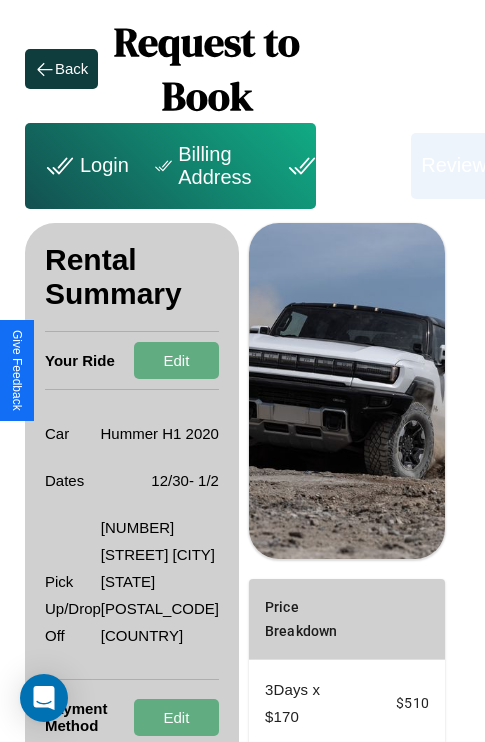 click on "Billing Address" at bounding box center [205, 166] 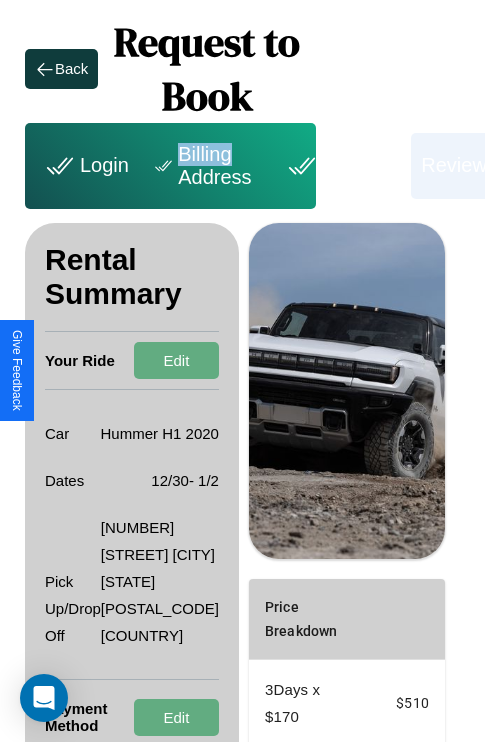 click on "Billing Address" at bounding box center (205, 166) 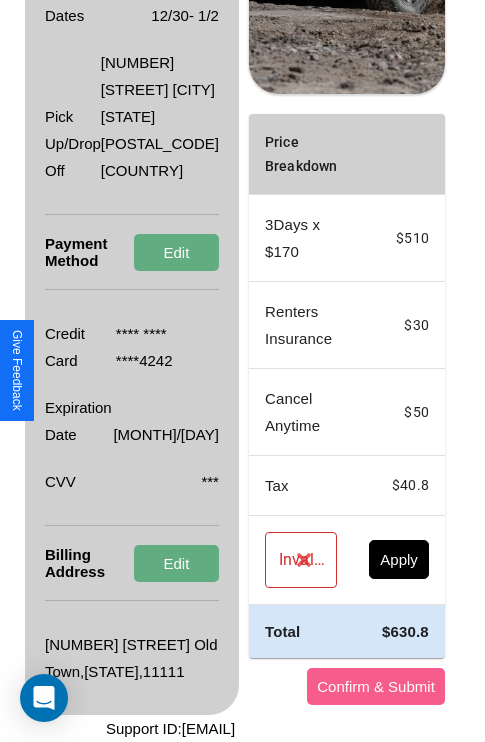 scroll, scrollTop: 509, scrollLeft: 72, axis: both 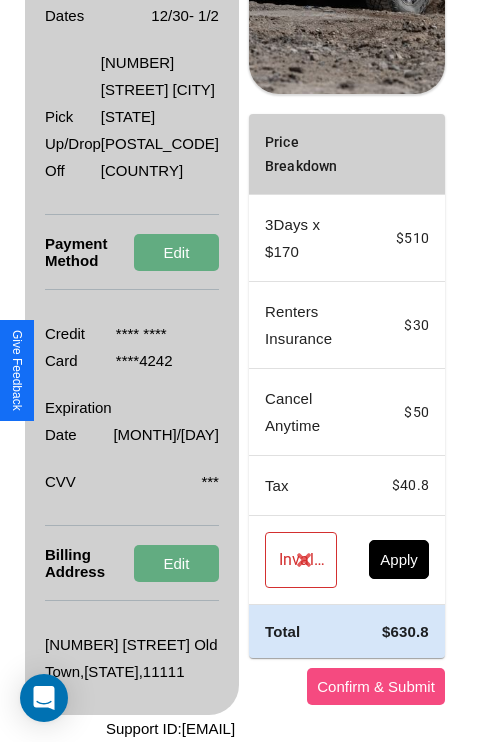 click on "Confirm & Submit" at bounding box center [376, 686] 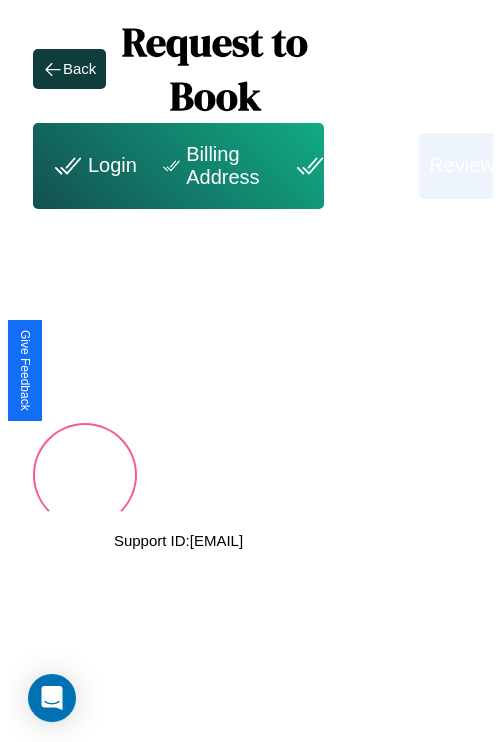 scroll, scrollTop: 0, scrollLeft: 72, axis: horizontal 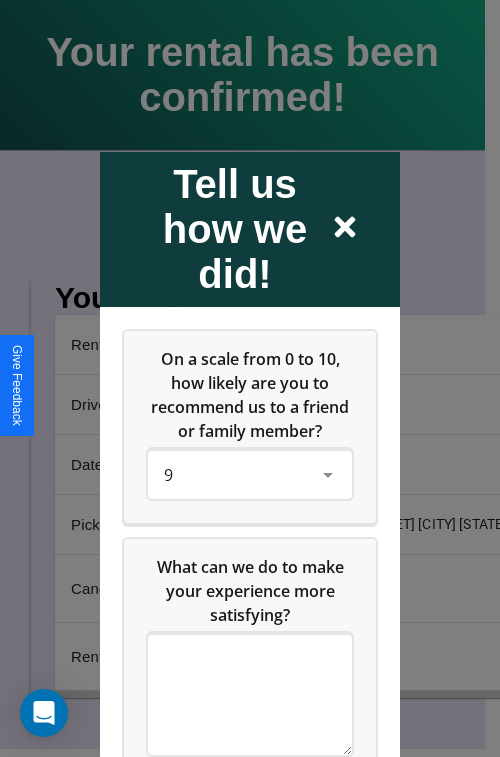 click 